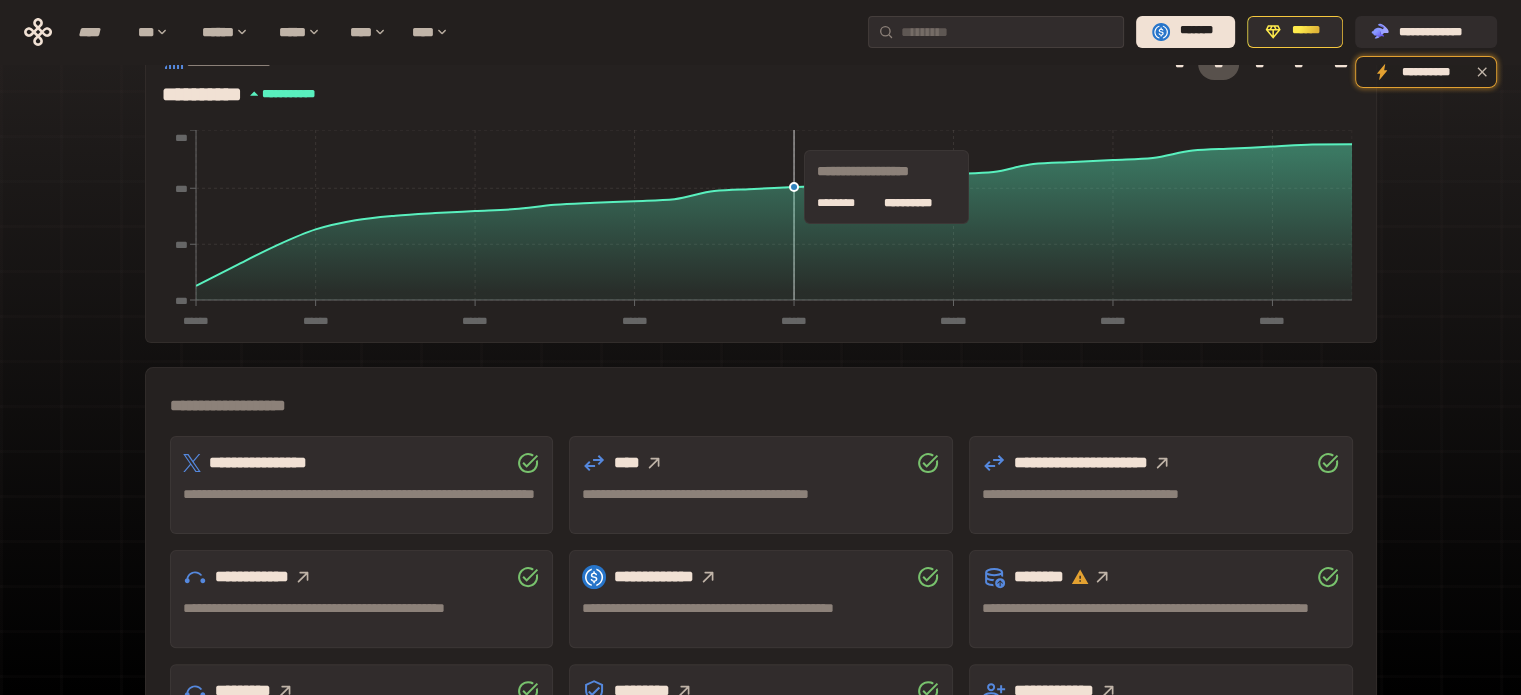 scroll, scrollTop: 589, scrollLeft: 0, axis: vertical 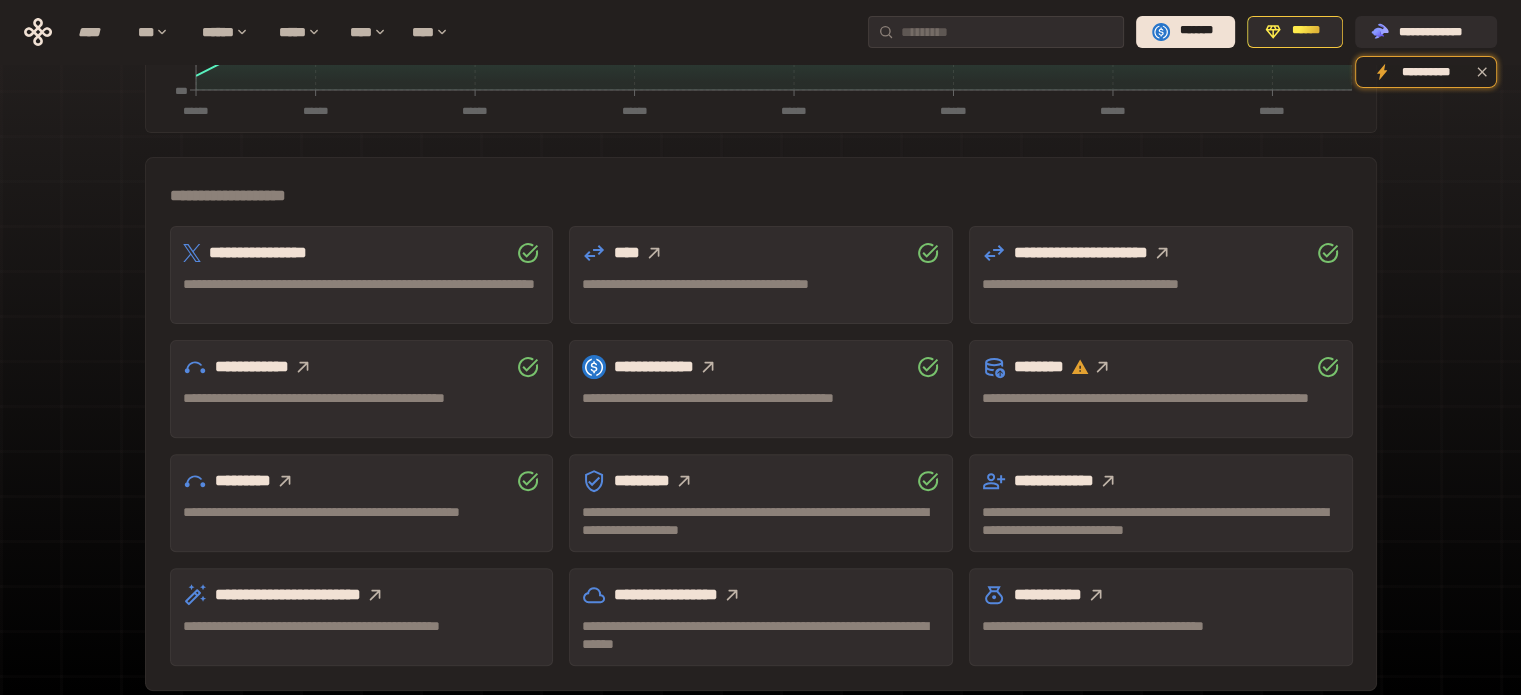 click 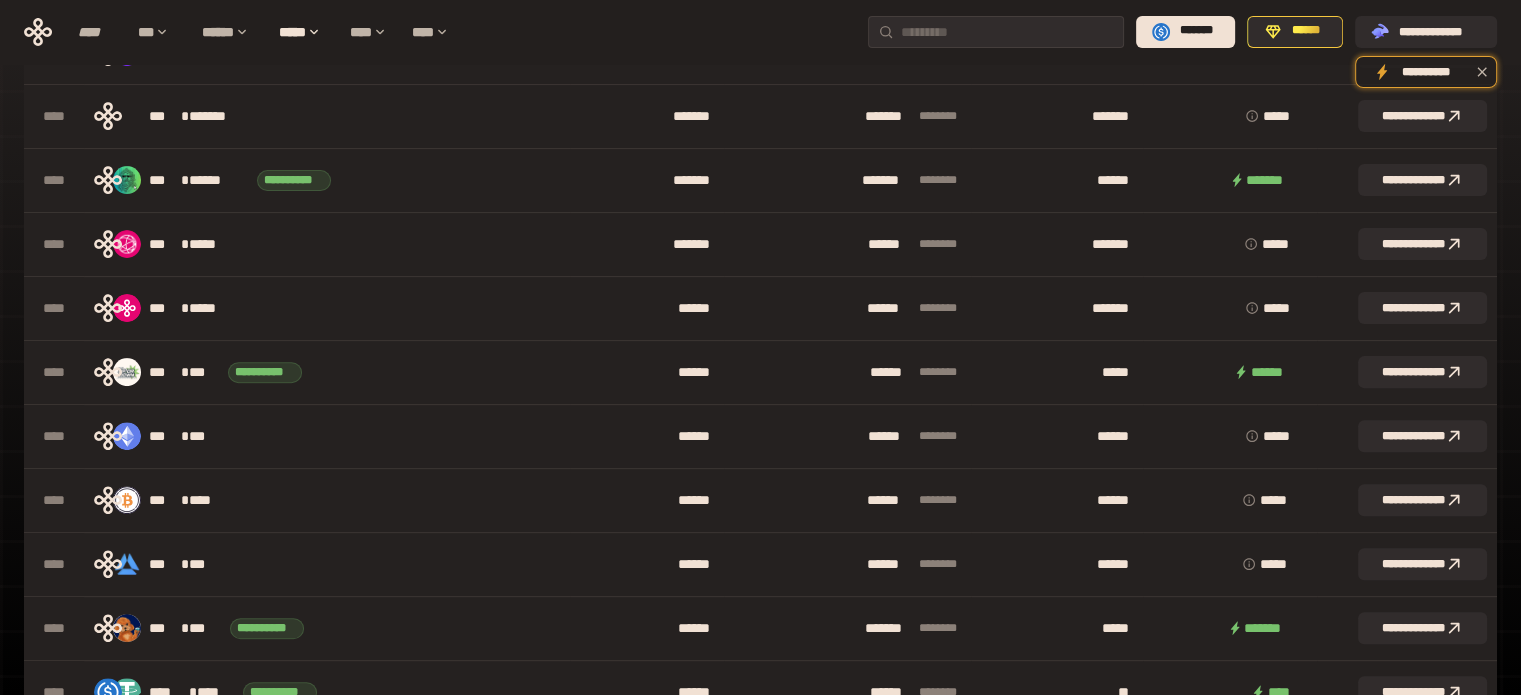scroll, scrollTop: 0, scrollLeft: 0, axis: both 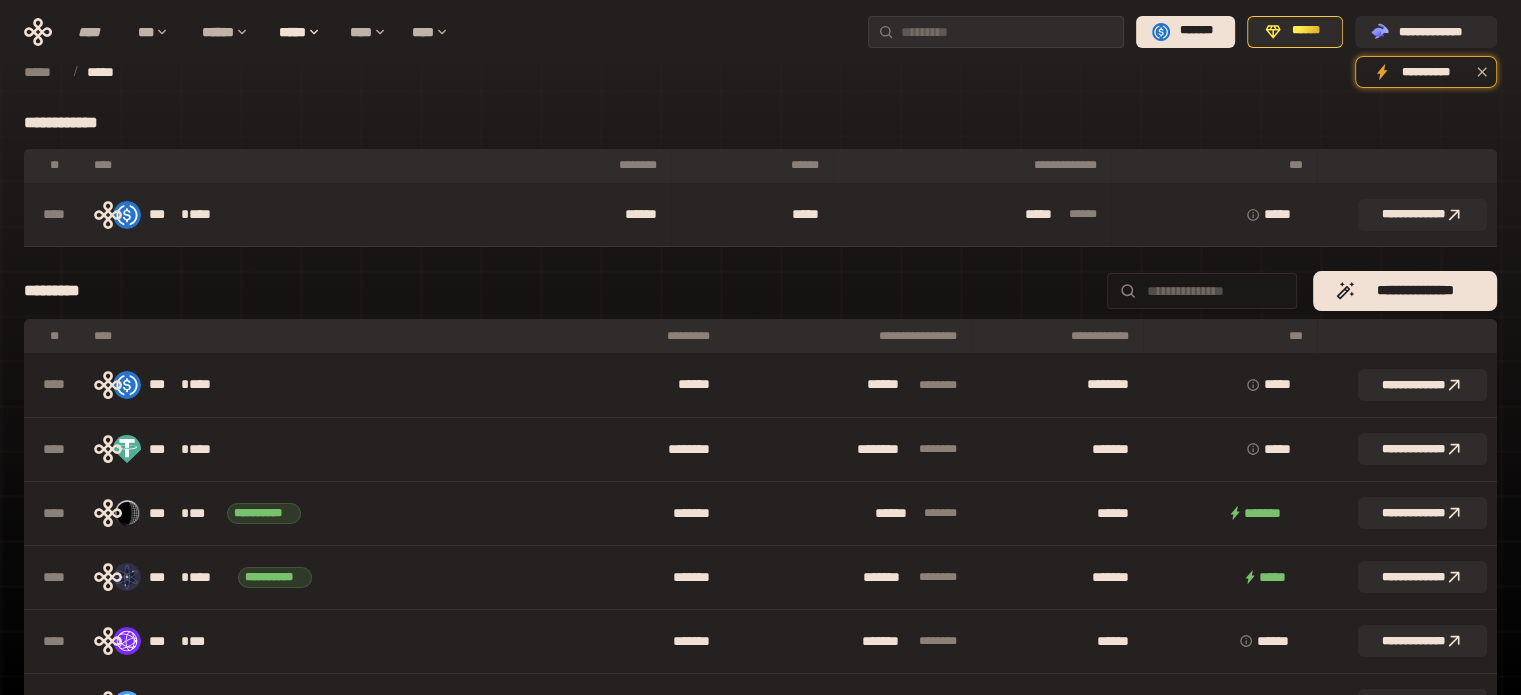 click on "*****" at bounding box center (751, 215) 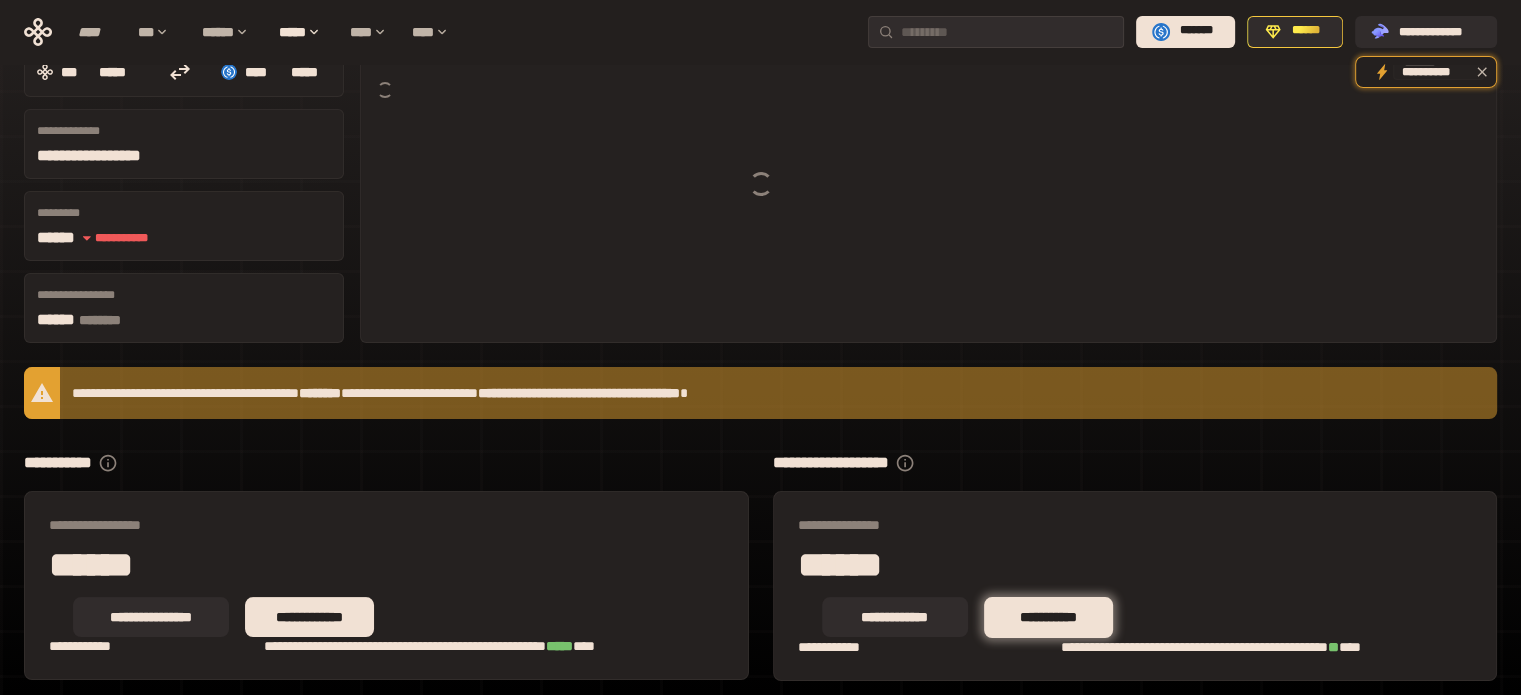 scroll, scrollTop: 166, scrollLeft: 0, axis: vertical 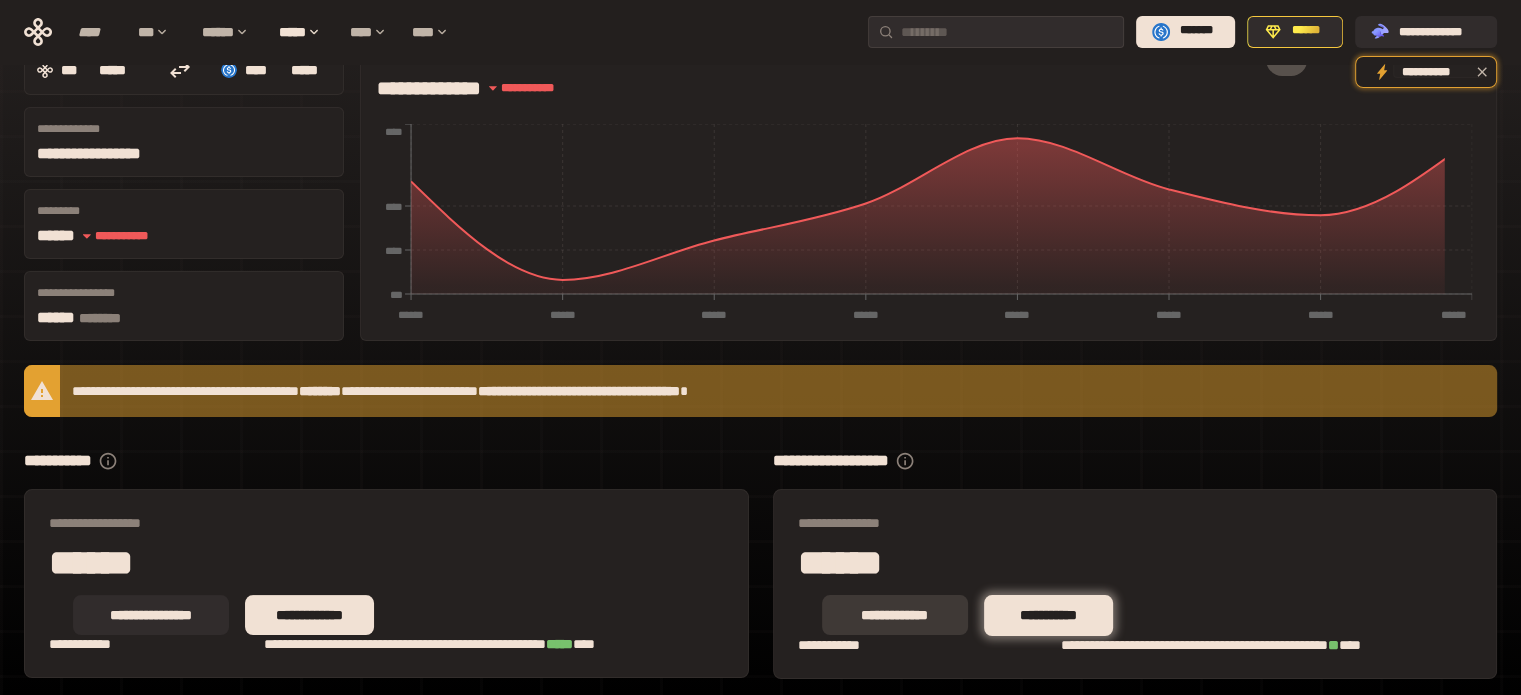 click on "**********" at bounding box center [895, 615] 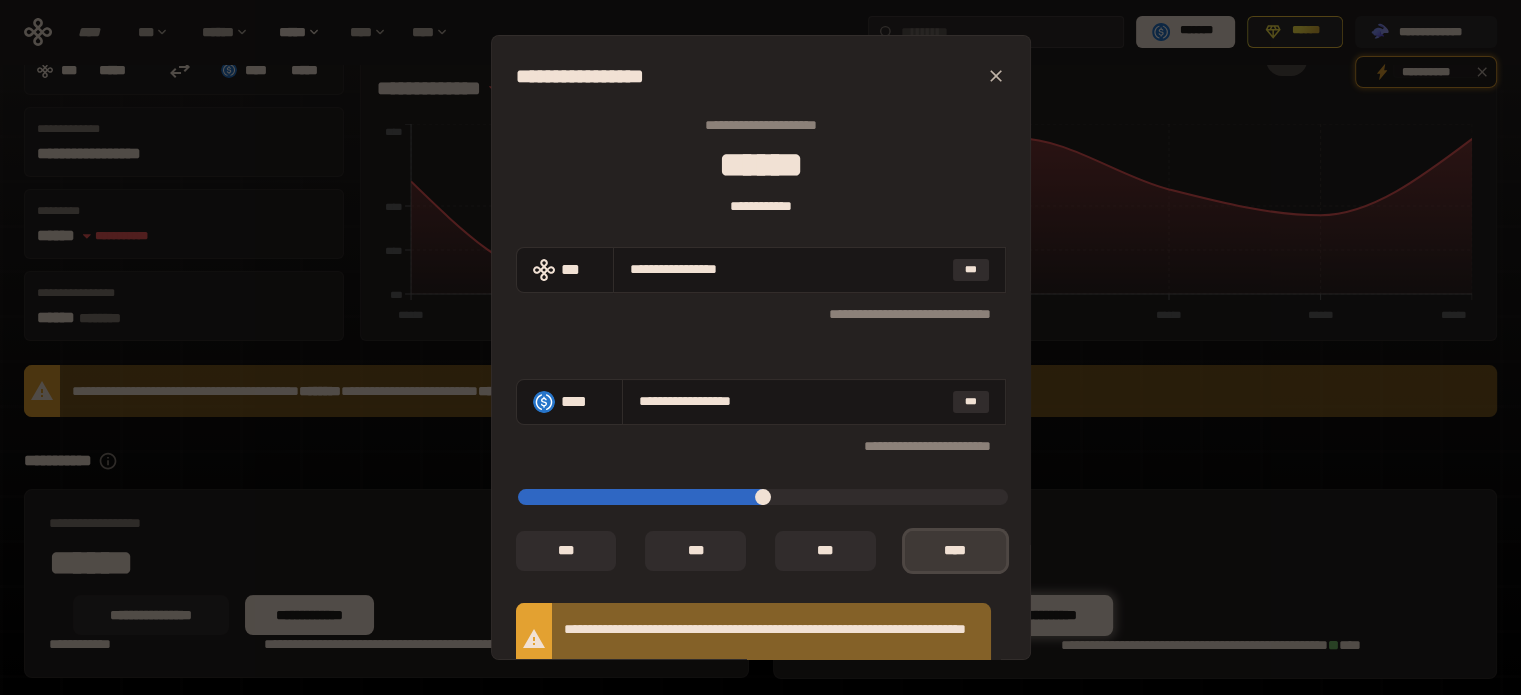 click on "*** *" at bounding box center (955, 551) 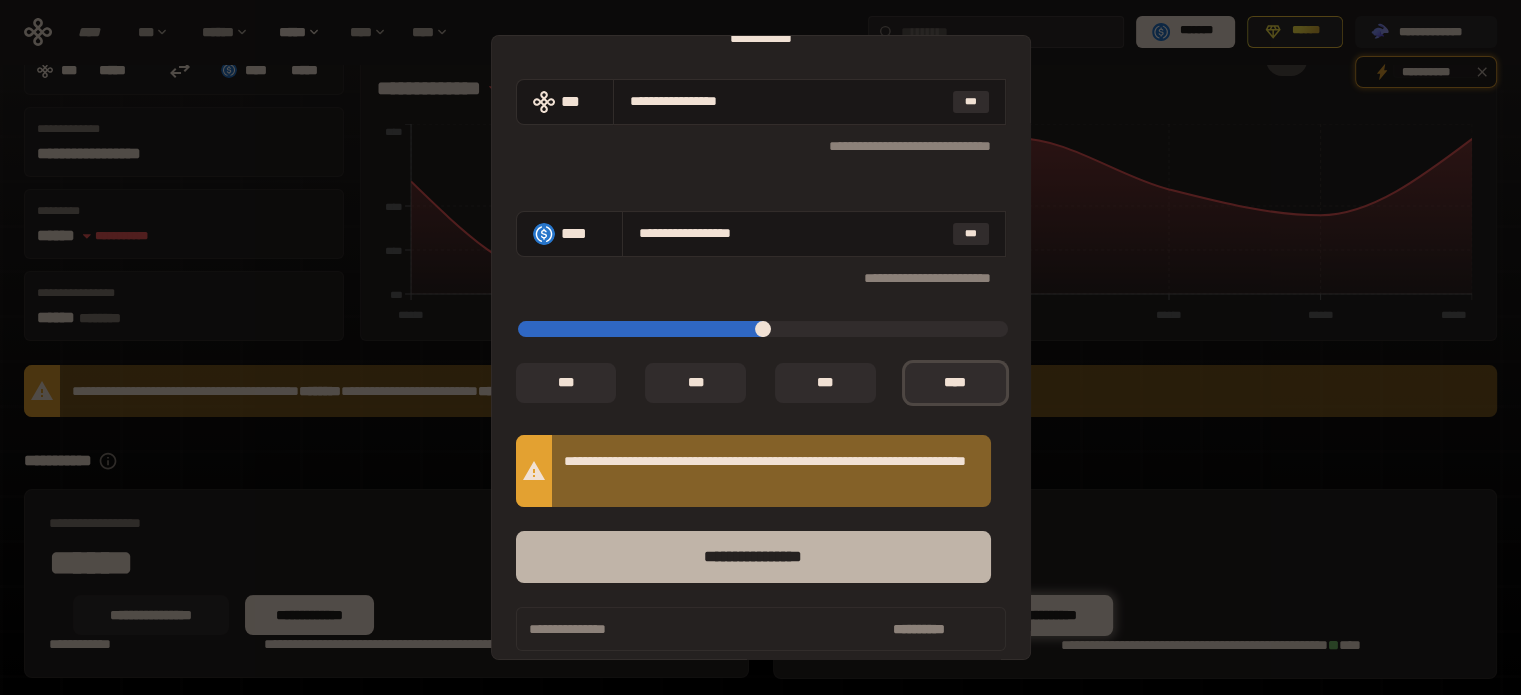 scroll, scrollTop: 182, scrollLeft: 0, axis: vertical 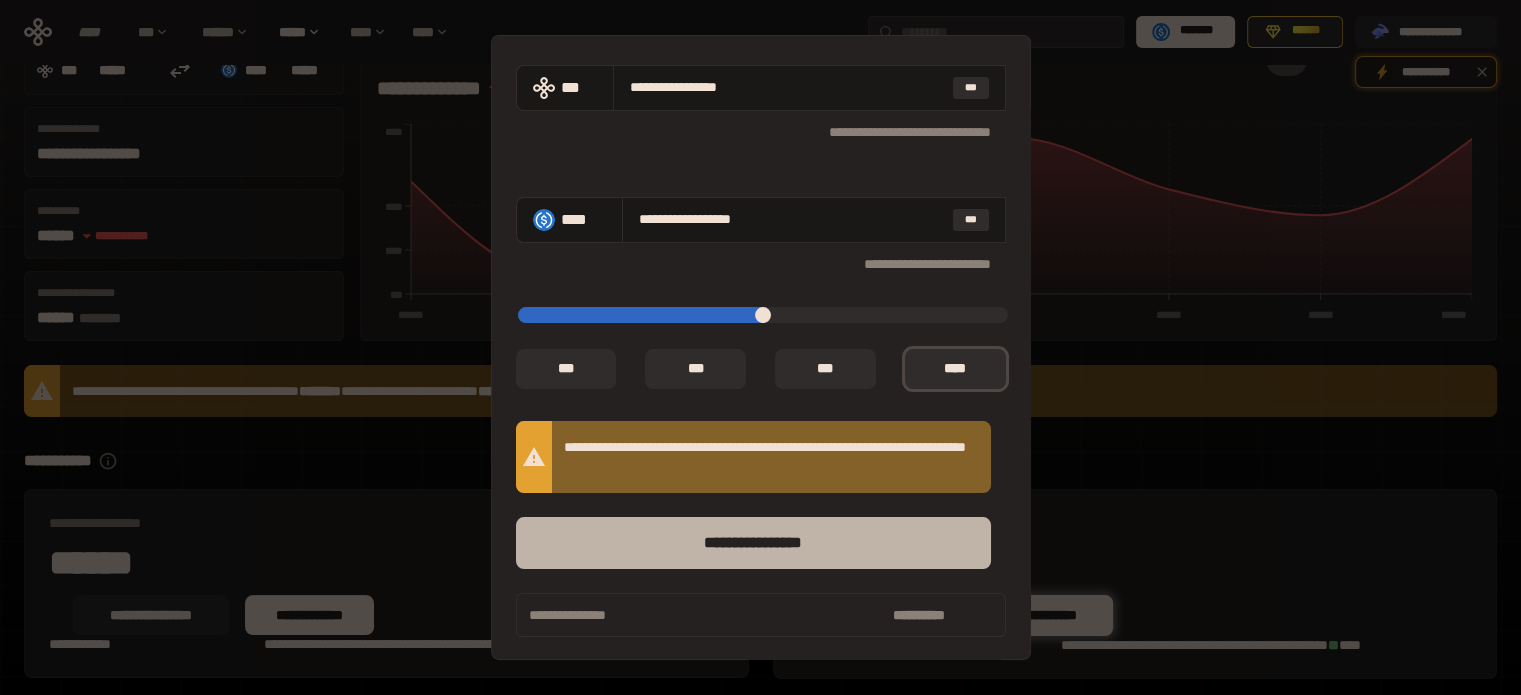 click on "****** *********" at bounding box center (753, 543) 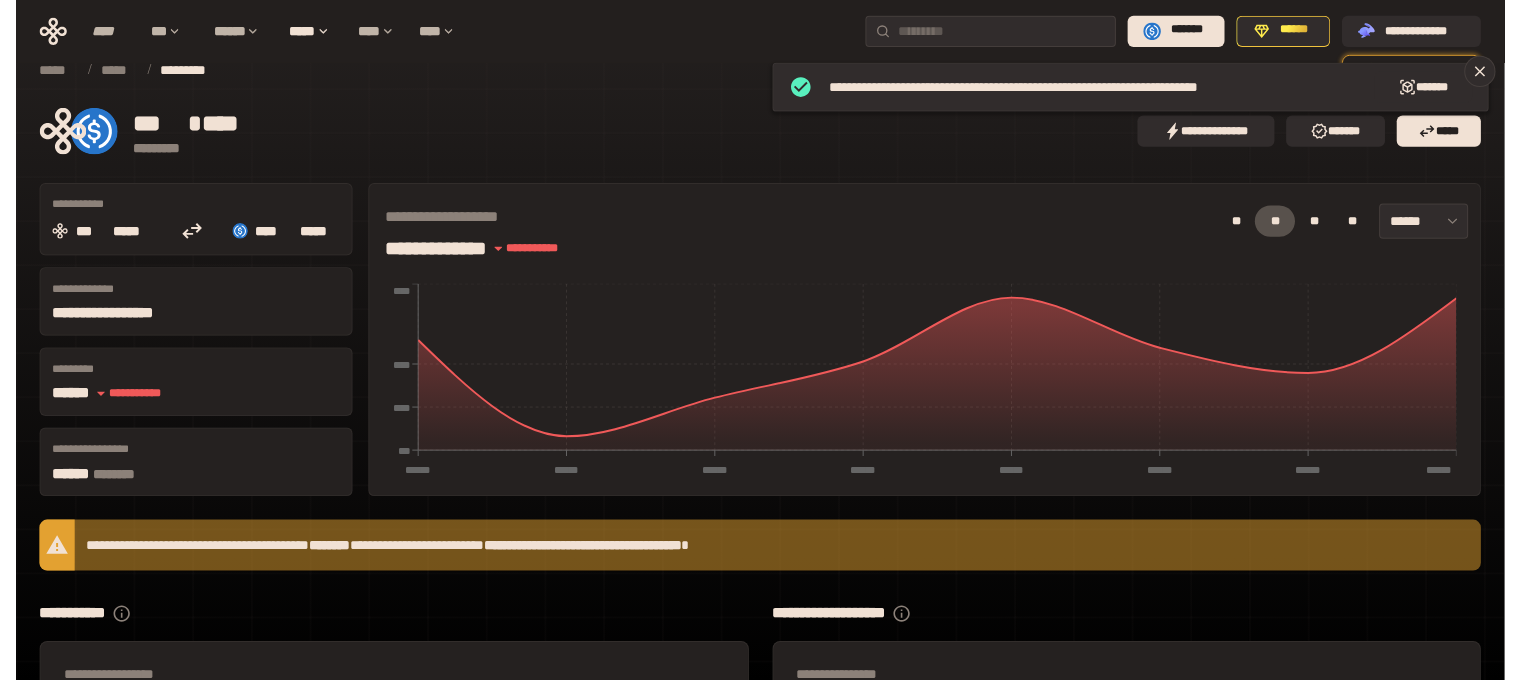 scroll, scrollTop: 0, scrollLeft: 0, axis: both 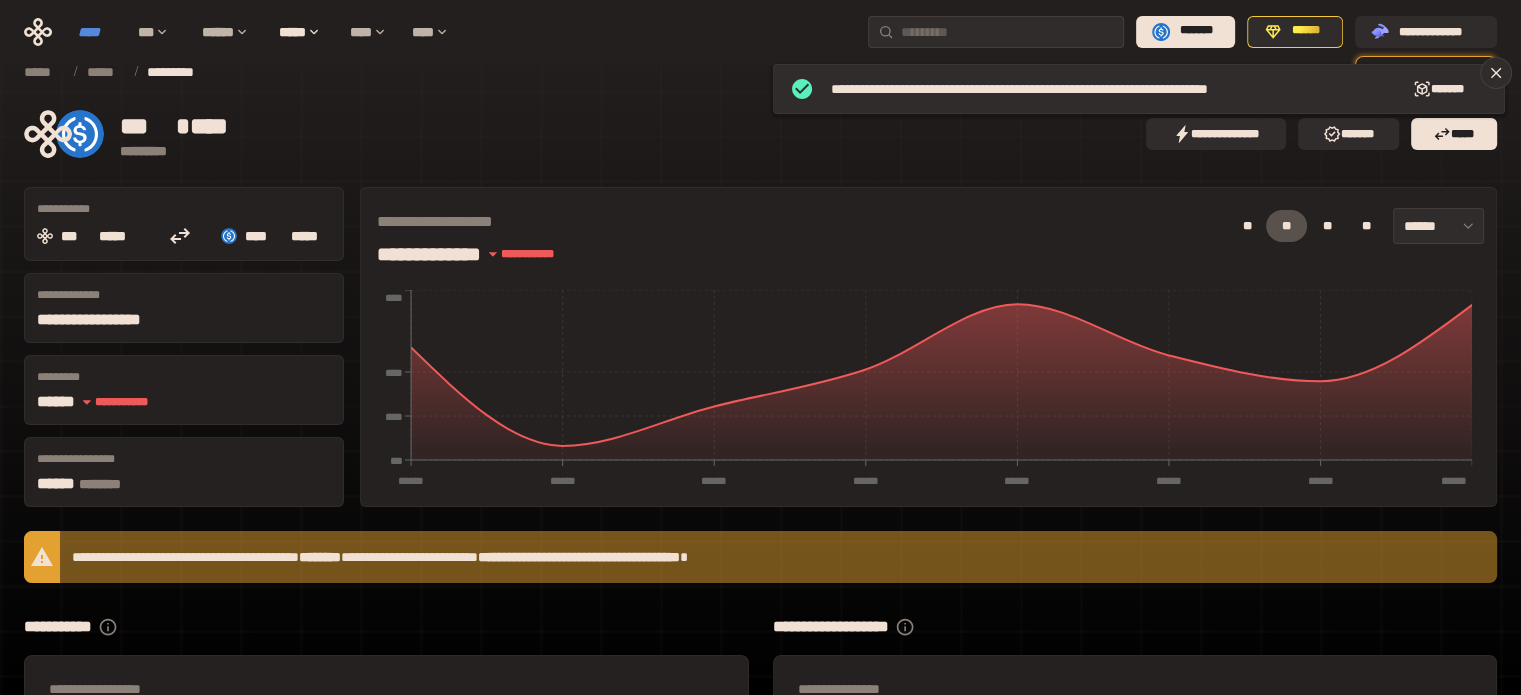 click on "****" at bounding box center (98, 32) 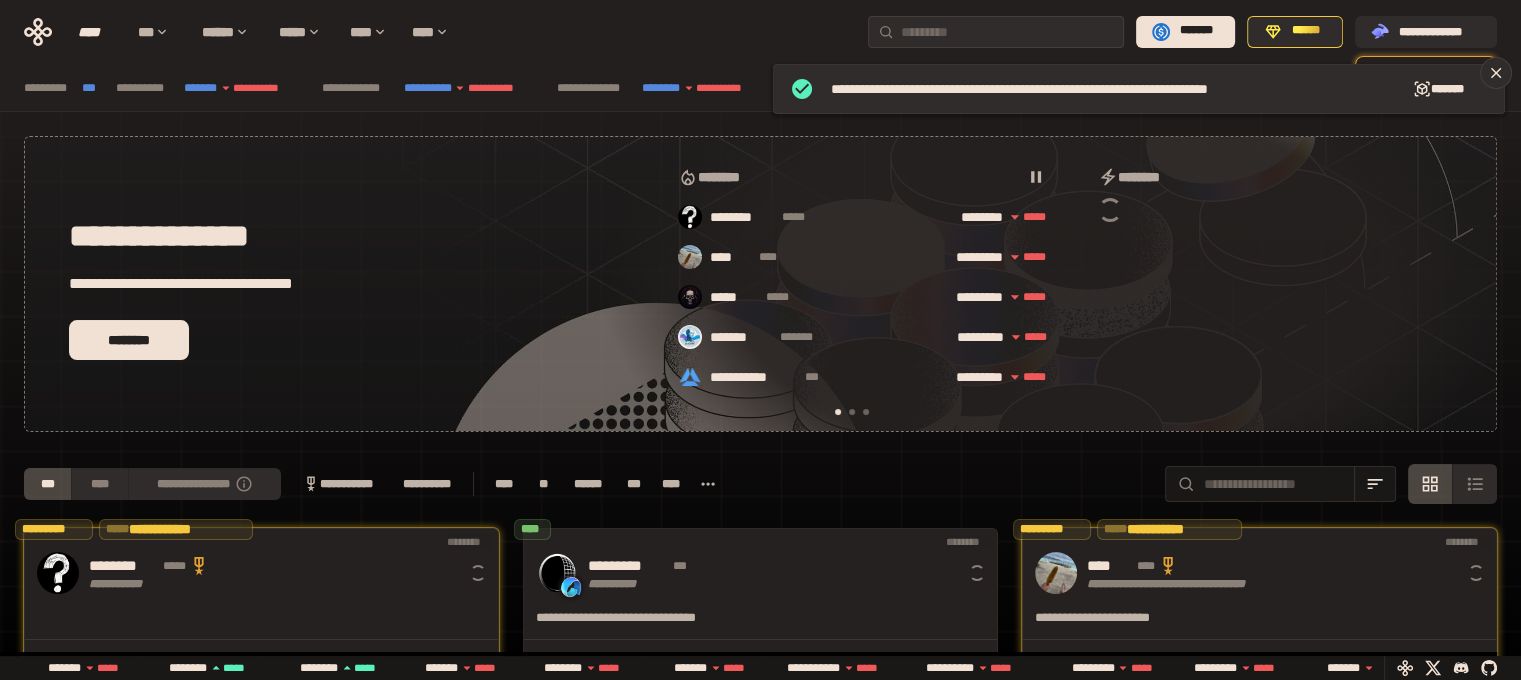 scroll, scrollTop: 0, scrollLeft: 16, axis: horizontal 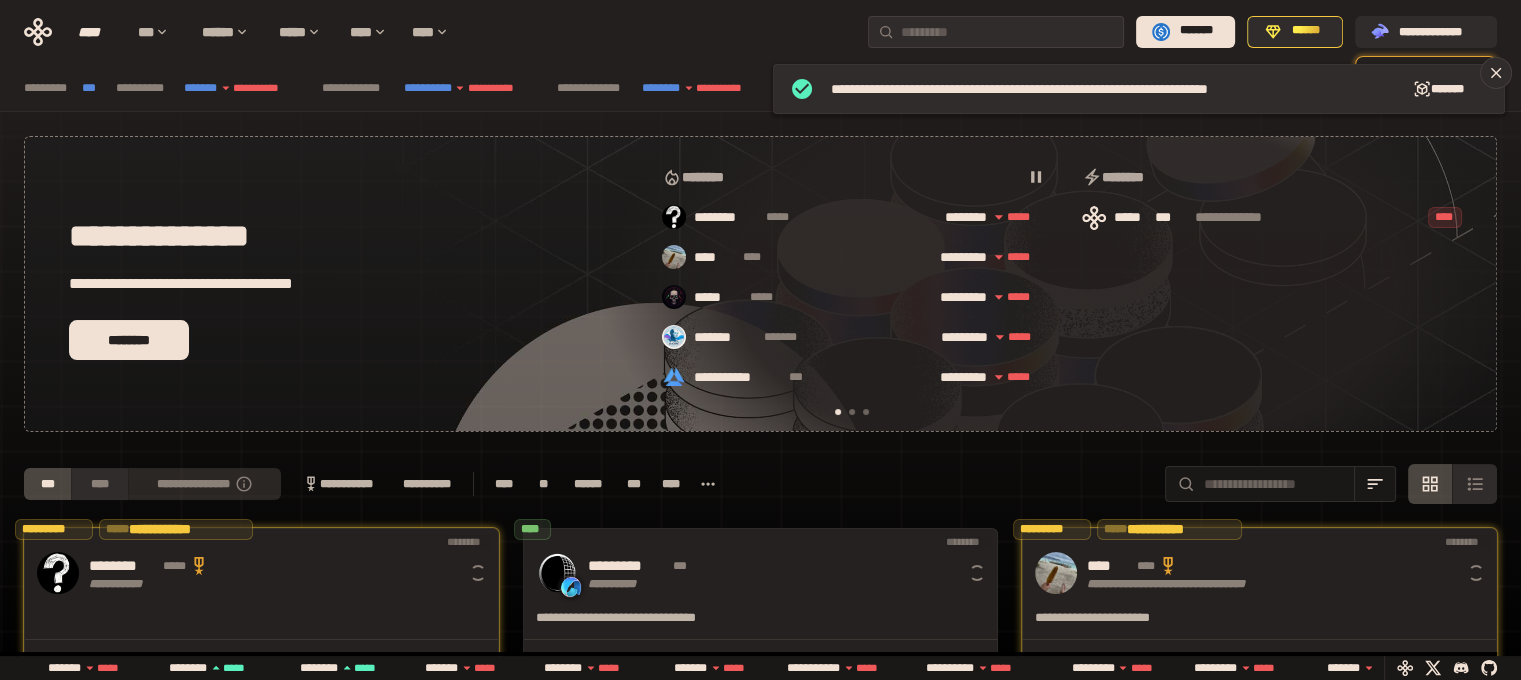 click on "**********" at bounding box center (204, 484) 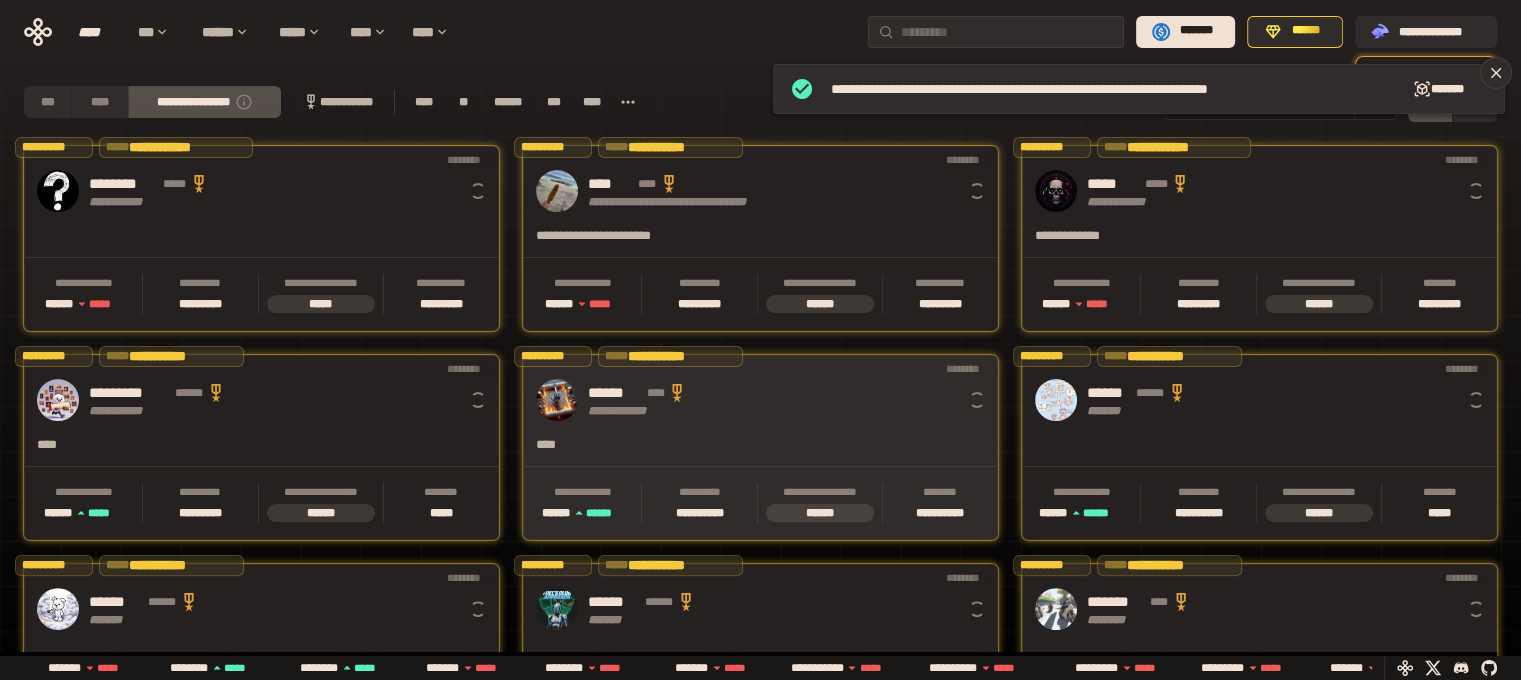 scroll, scrollTop: 333, scrollLeft: 0, axis: vertical 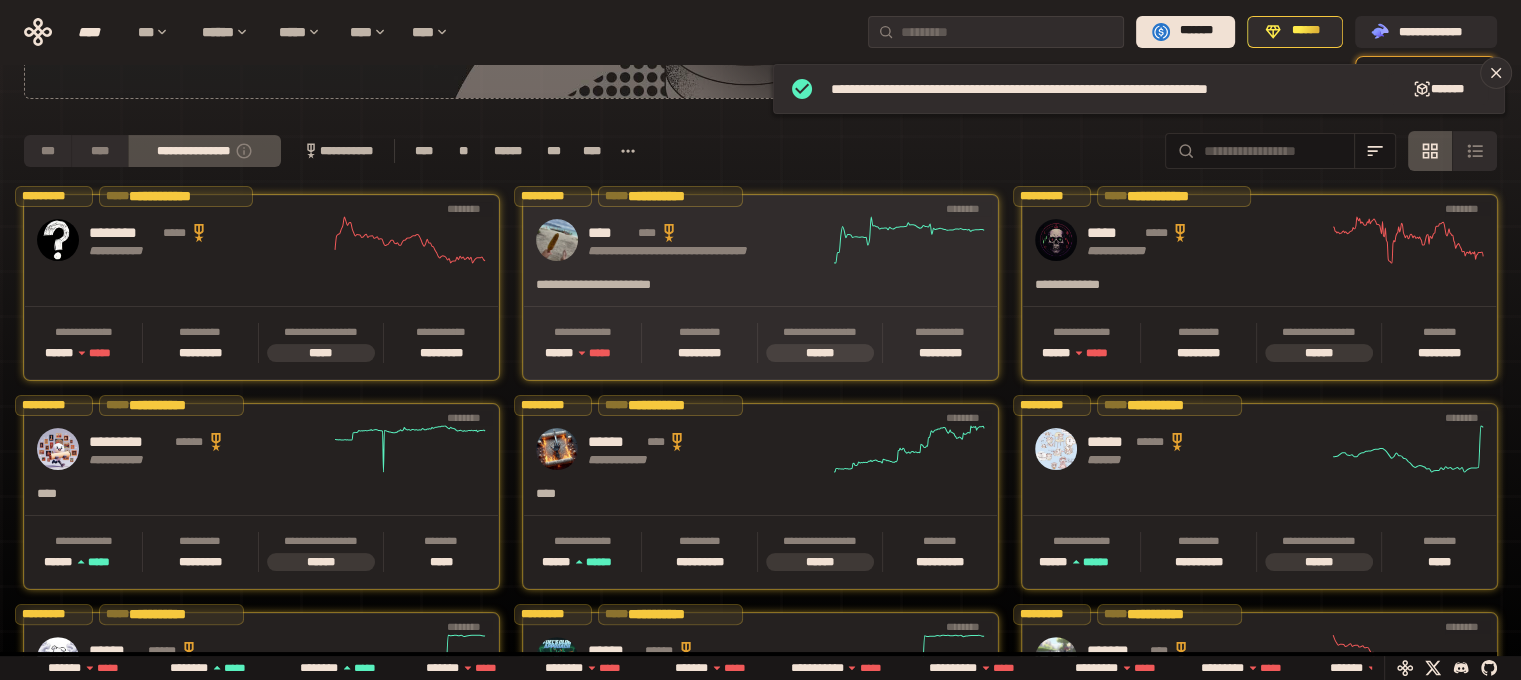 click on "**********" at bounding box center (760, 240) 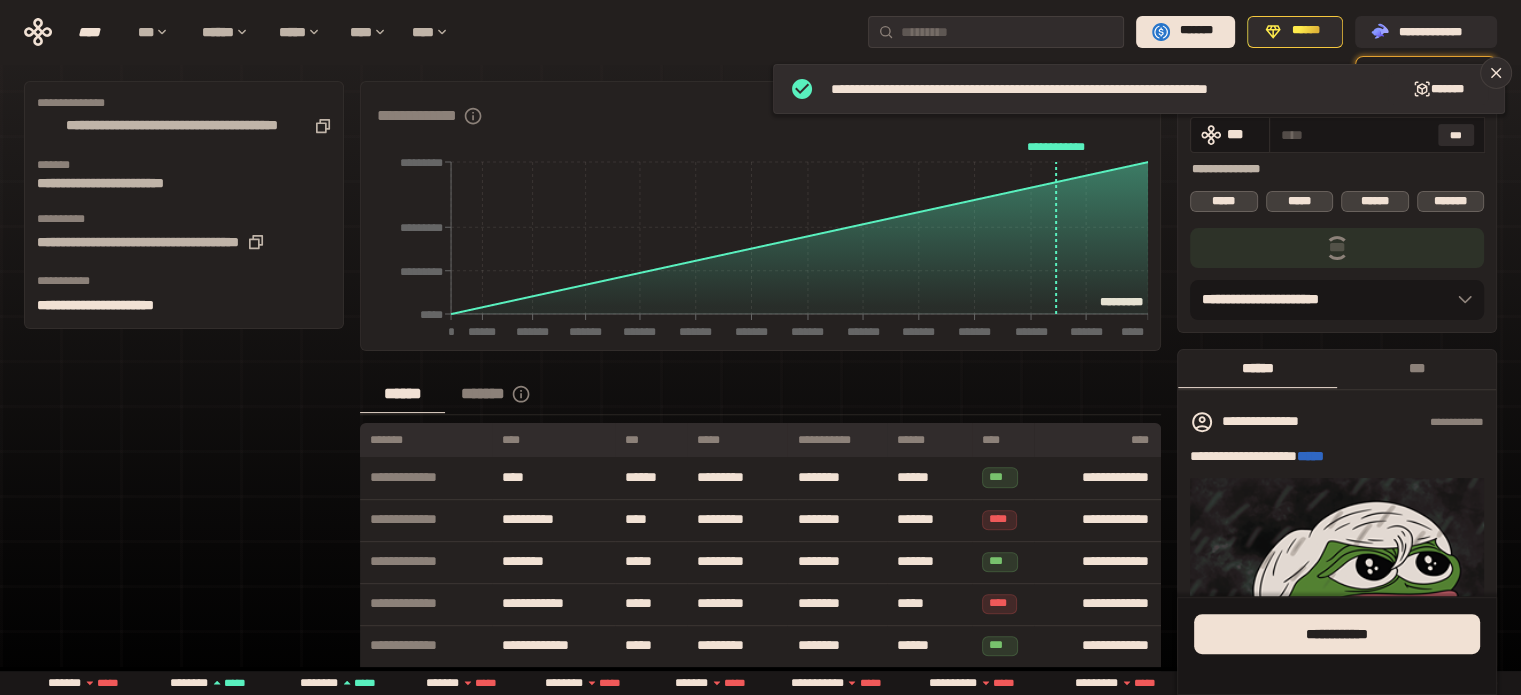 scroll, scrollTop: 0, scrollLeft: 0, axis: both 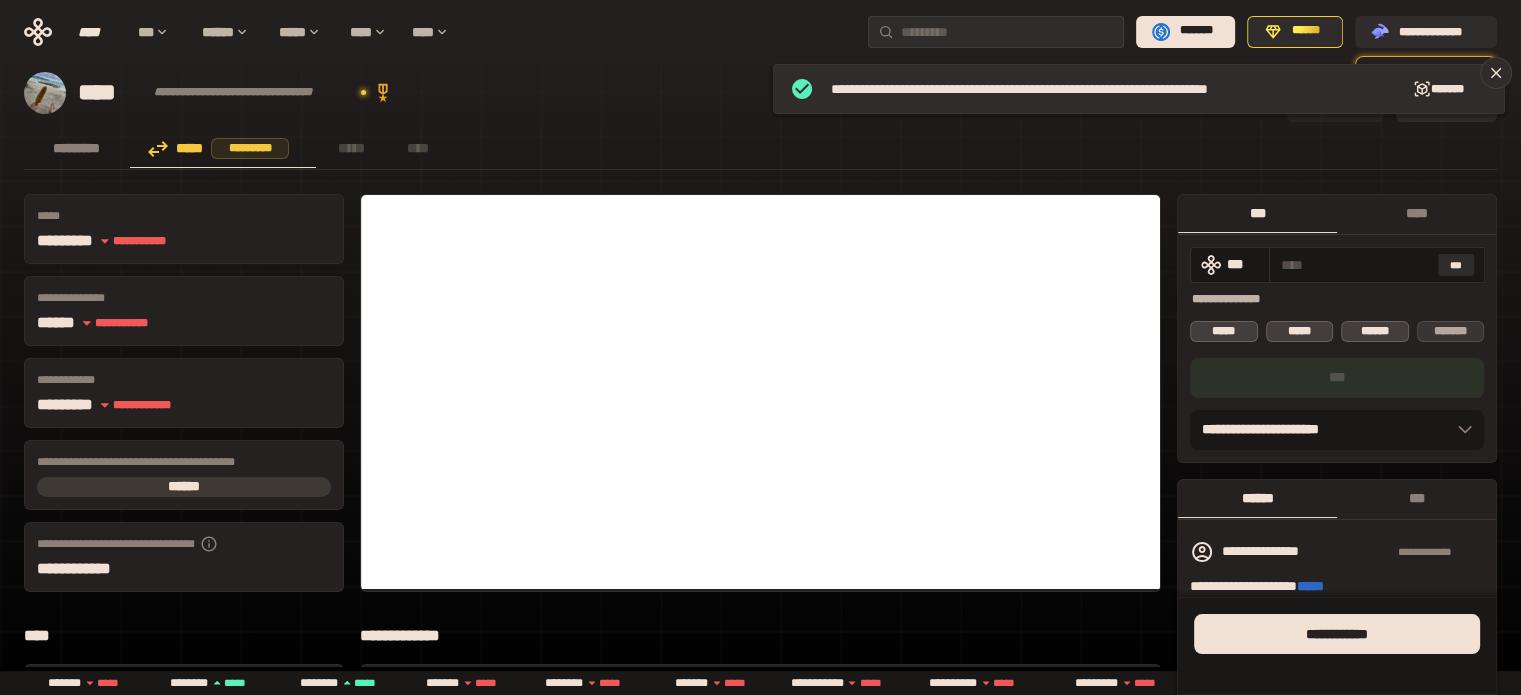 click on "*******" at bounding box center (1451, 331) 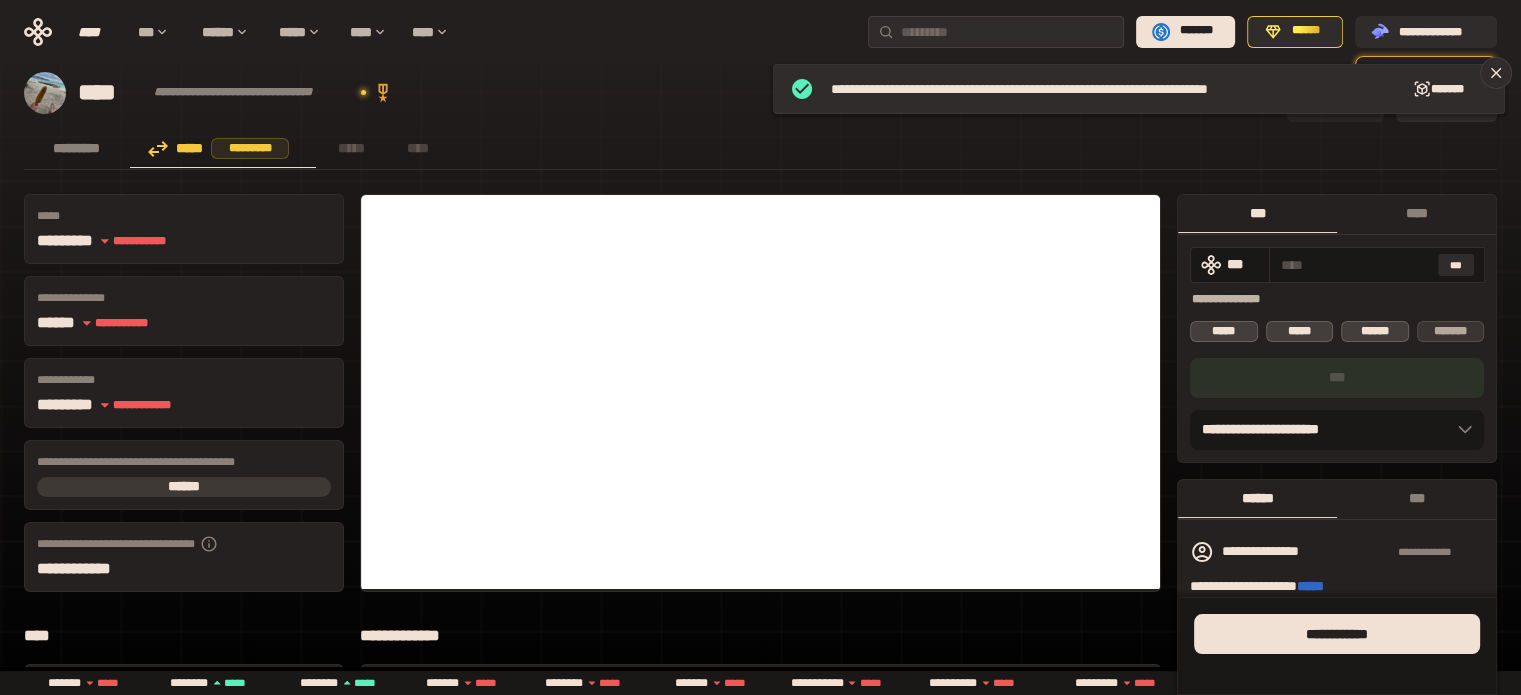 type on "***" 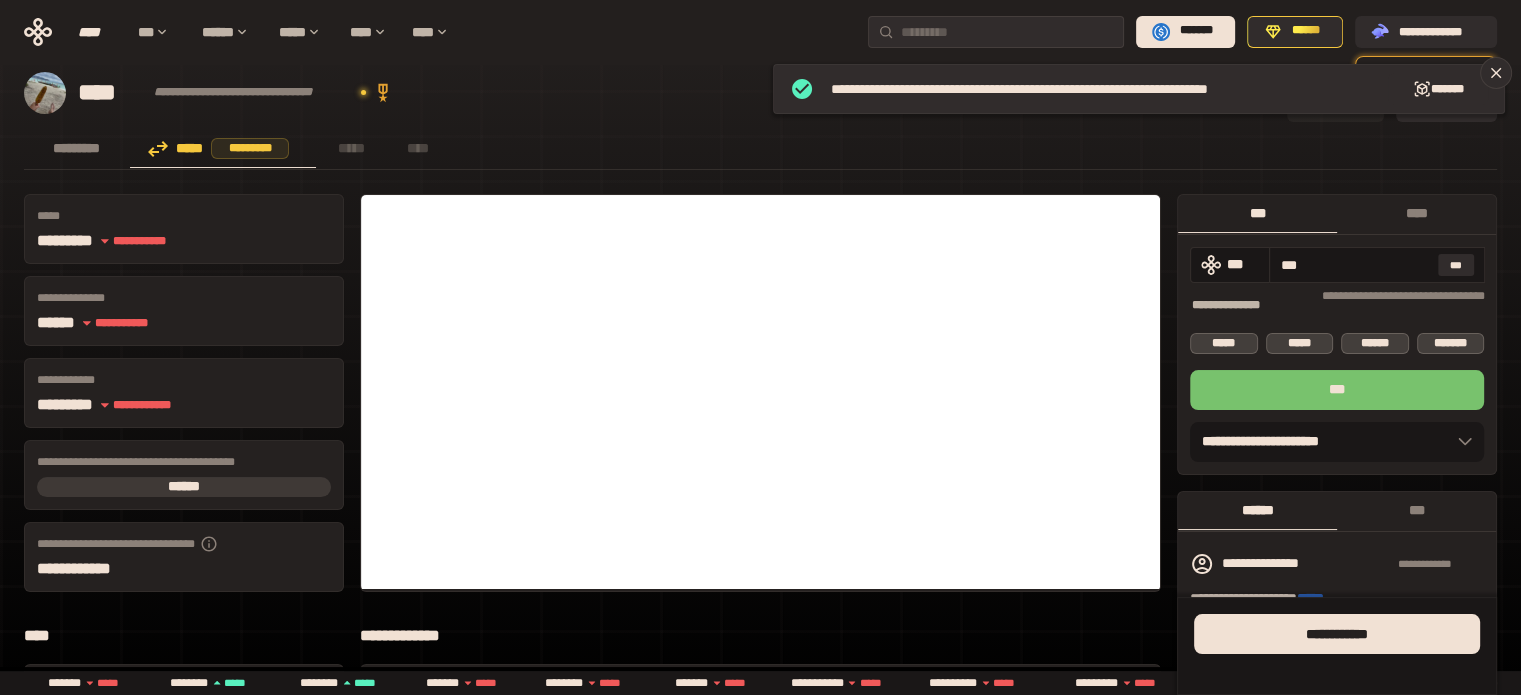 click on "***" at bounding box center (1337, 390) 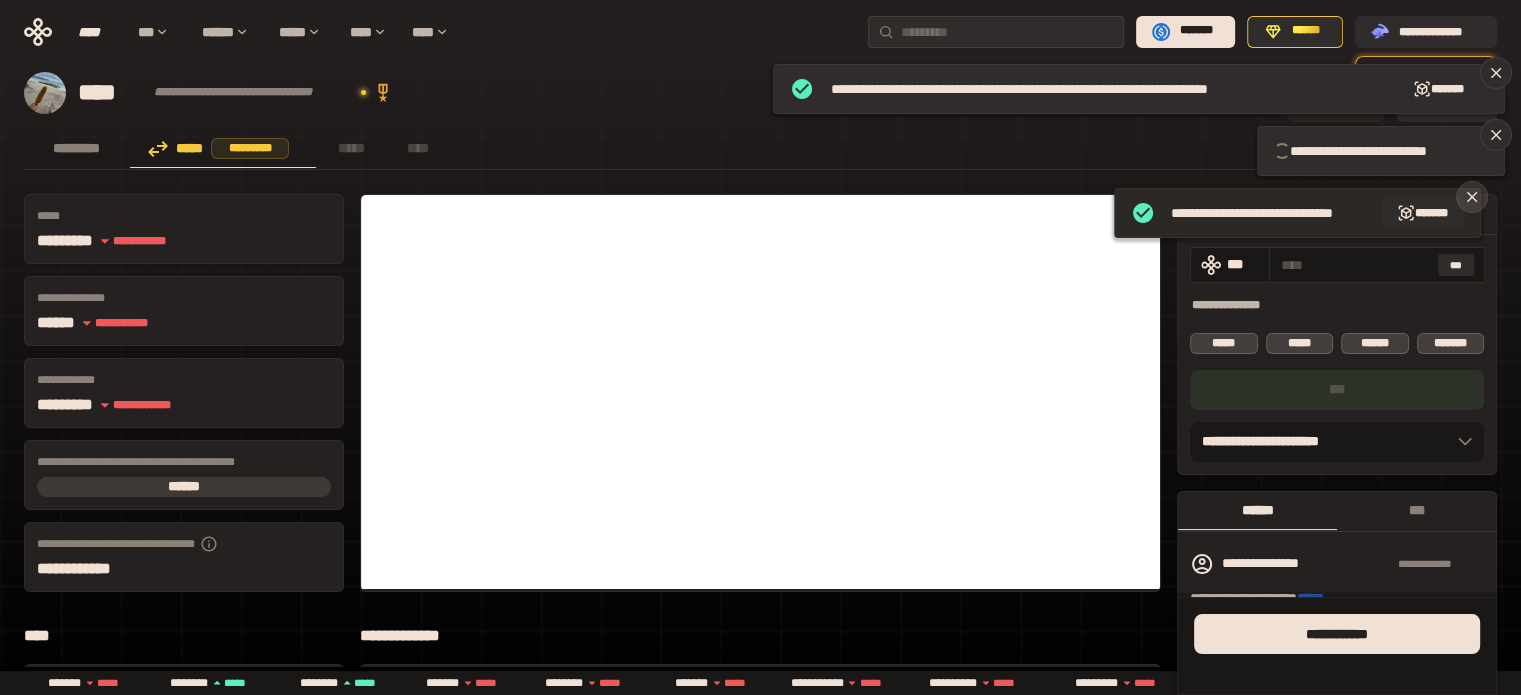 click on "****" at bounding box center (1416, 214) 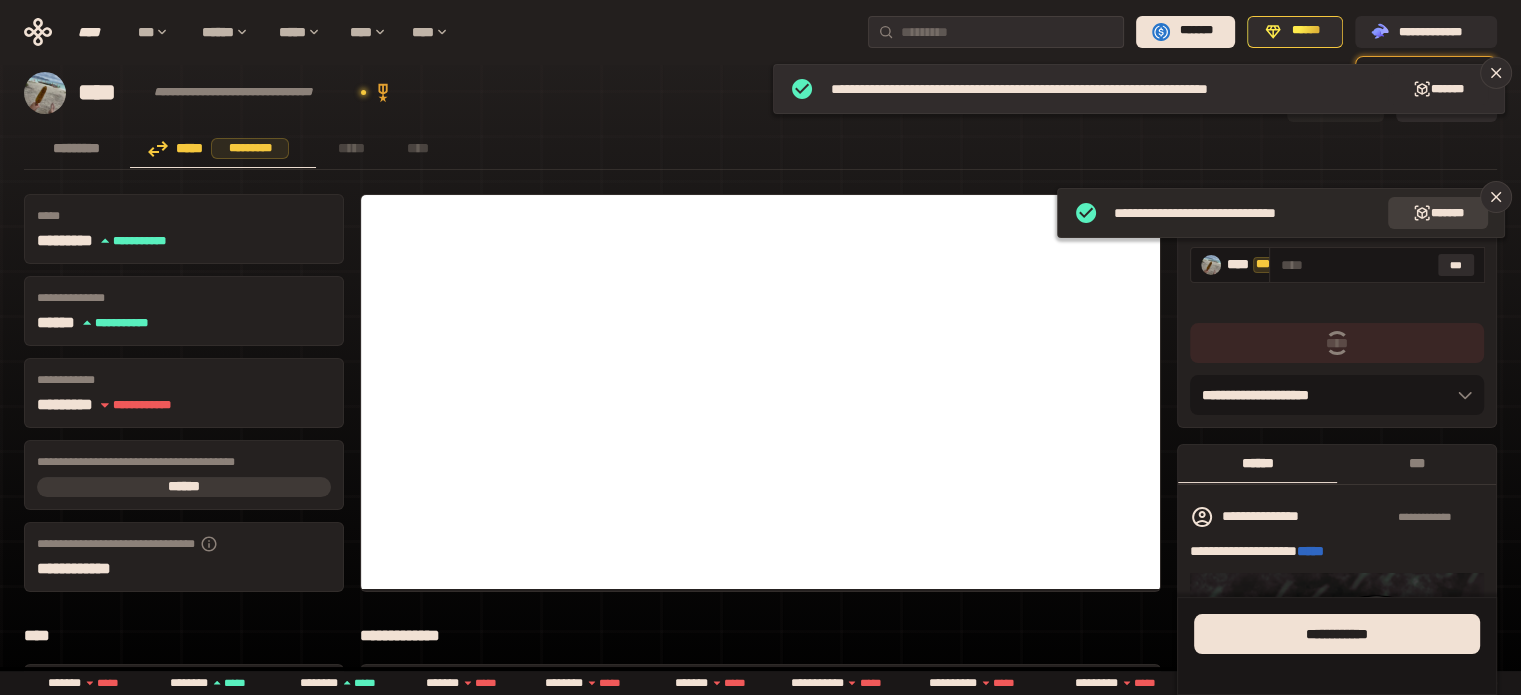 click 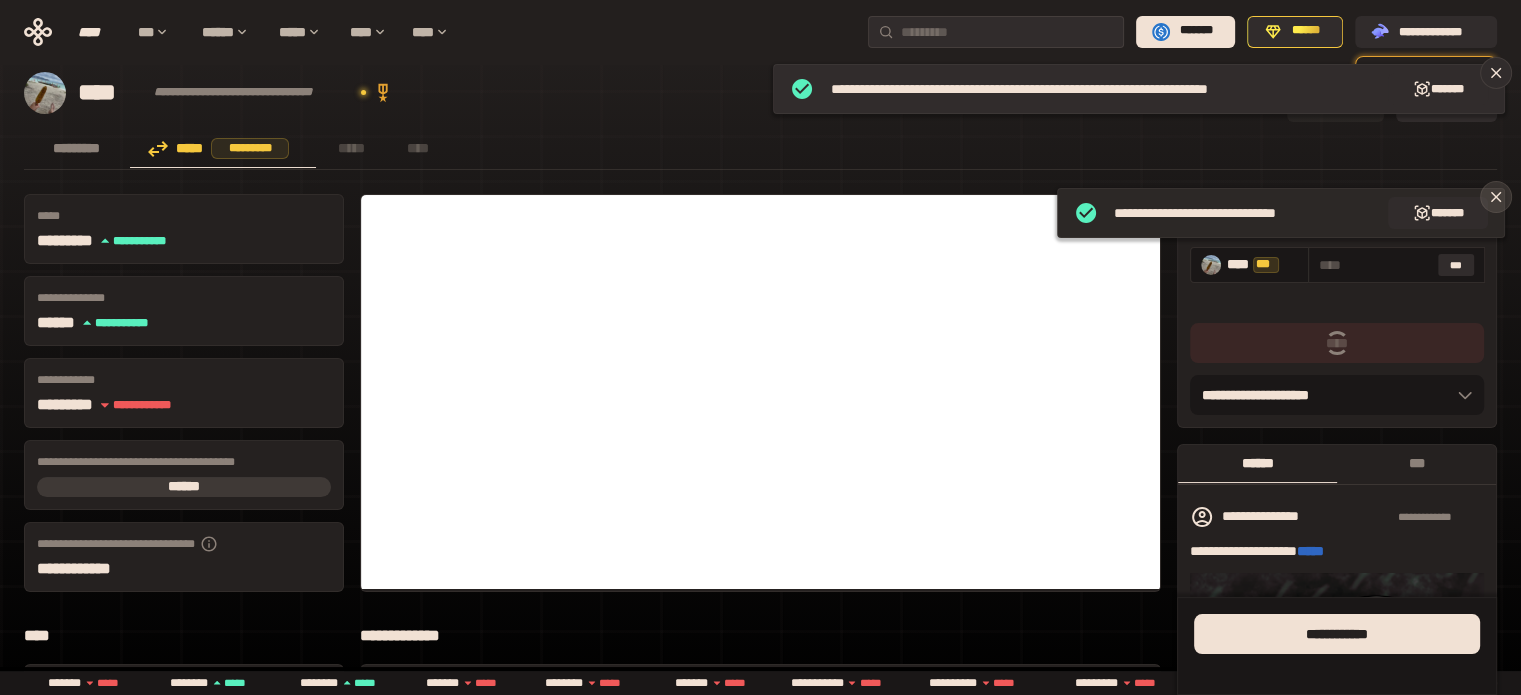 click 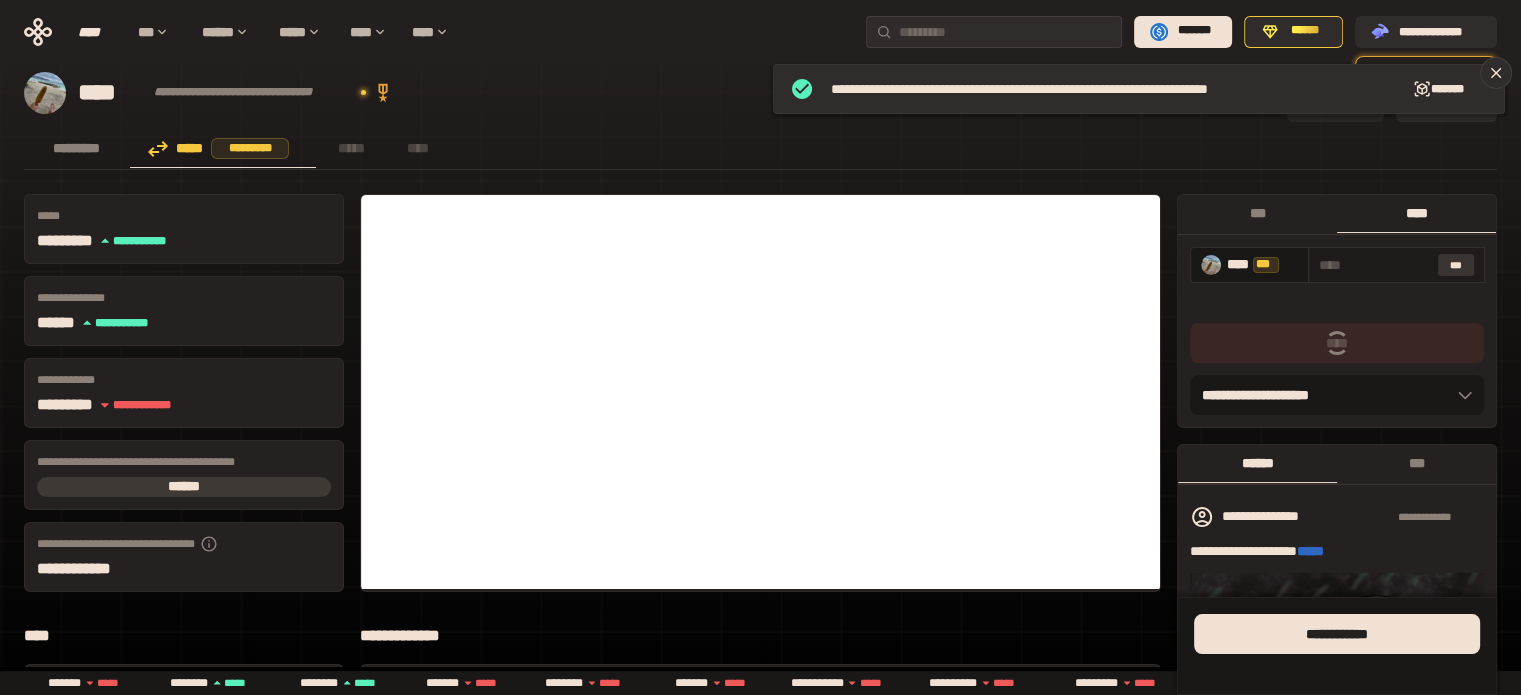 click on "****" at bounding box center [1416, 213] 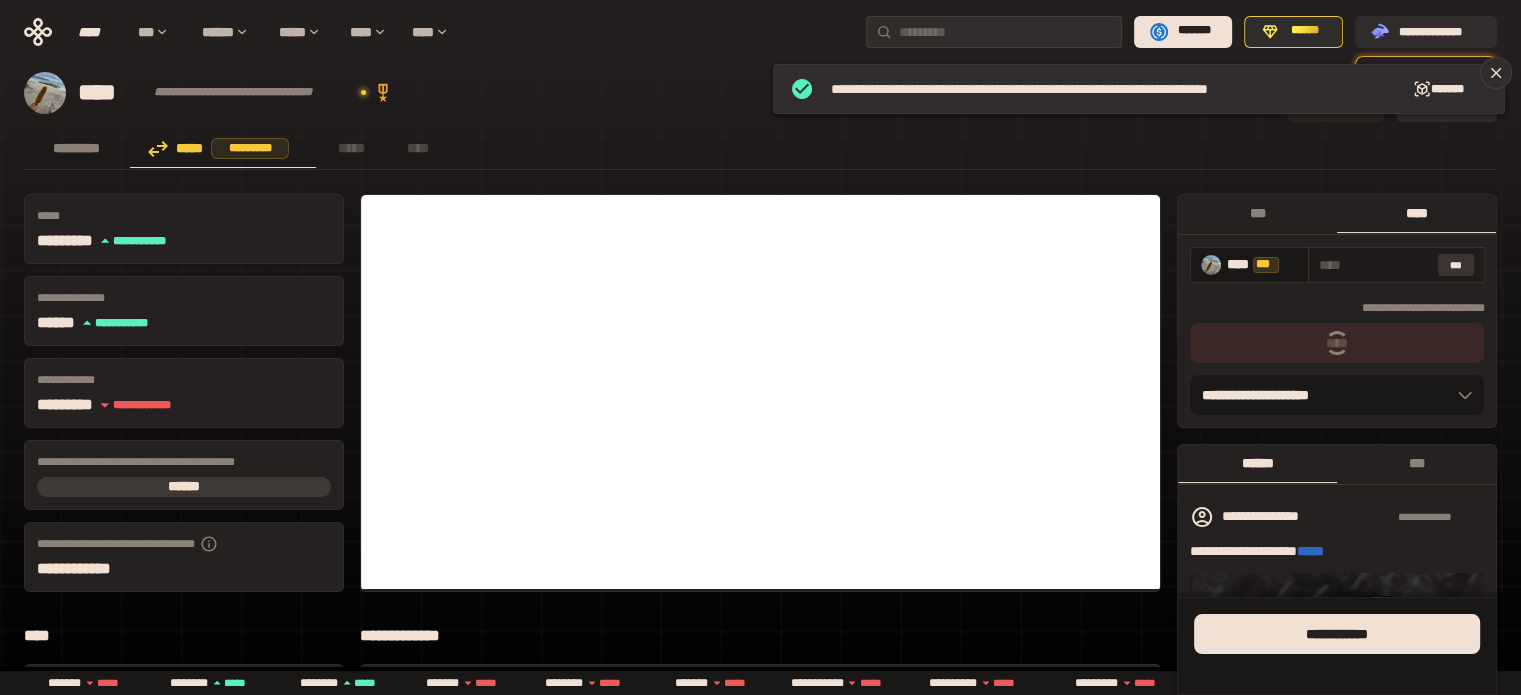 type on "**********" 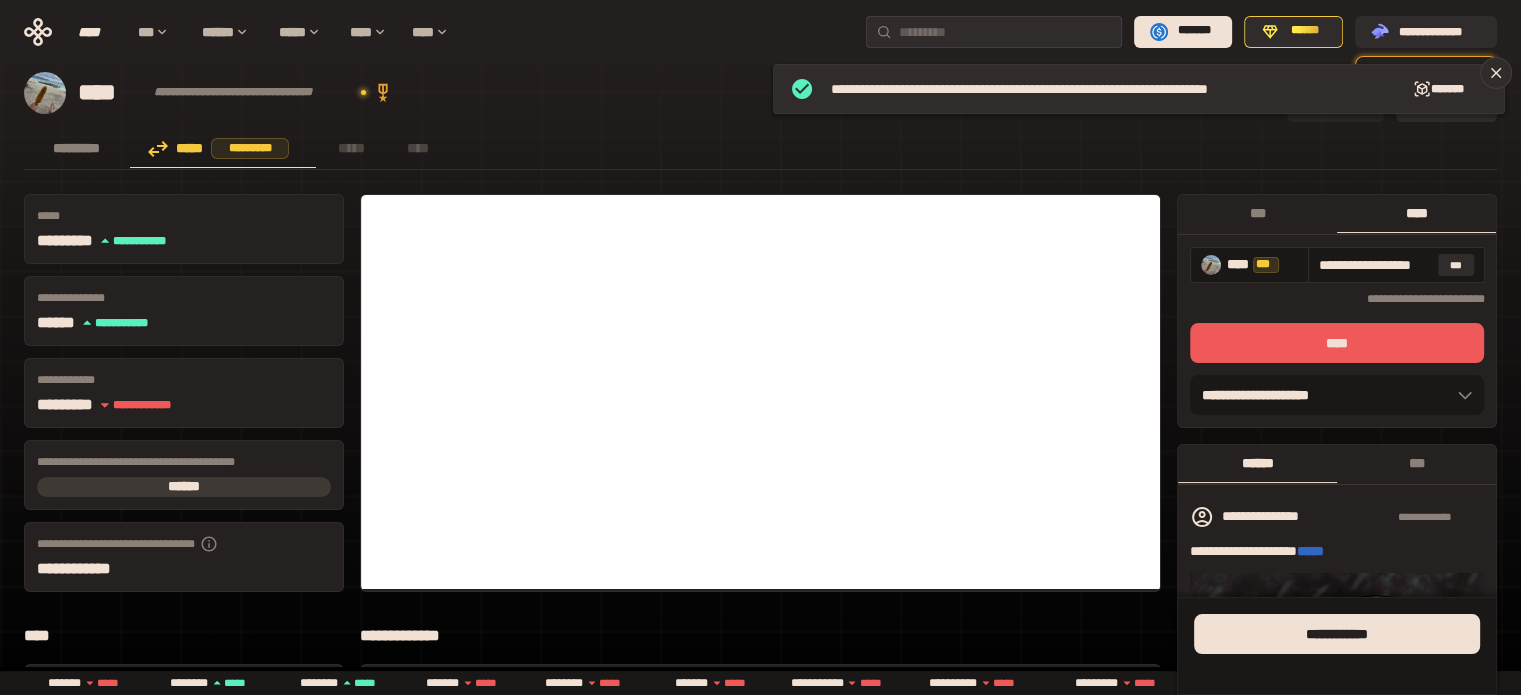 click on "****" at bounding box center (1337, 343) 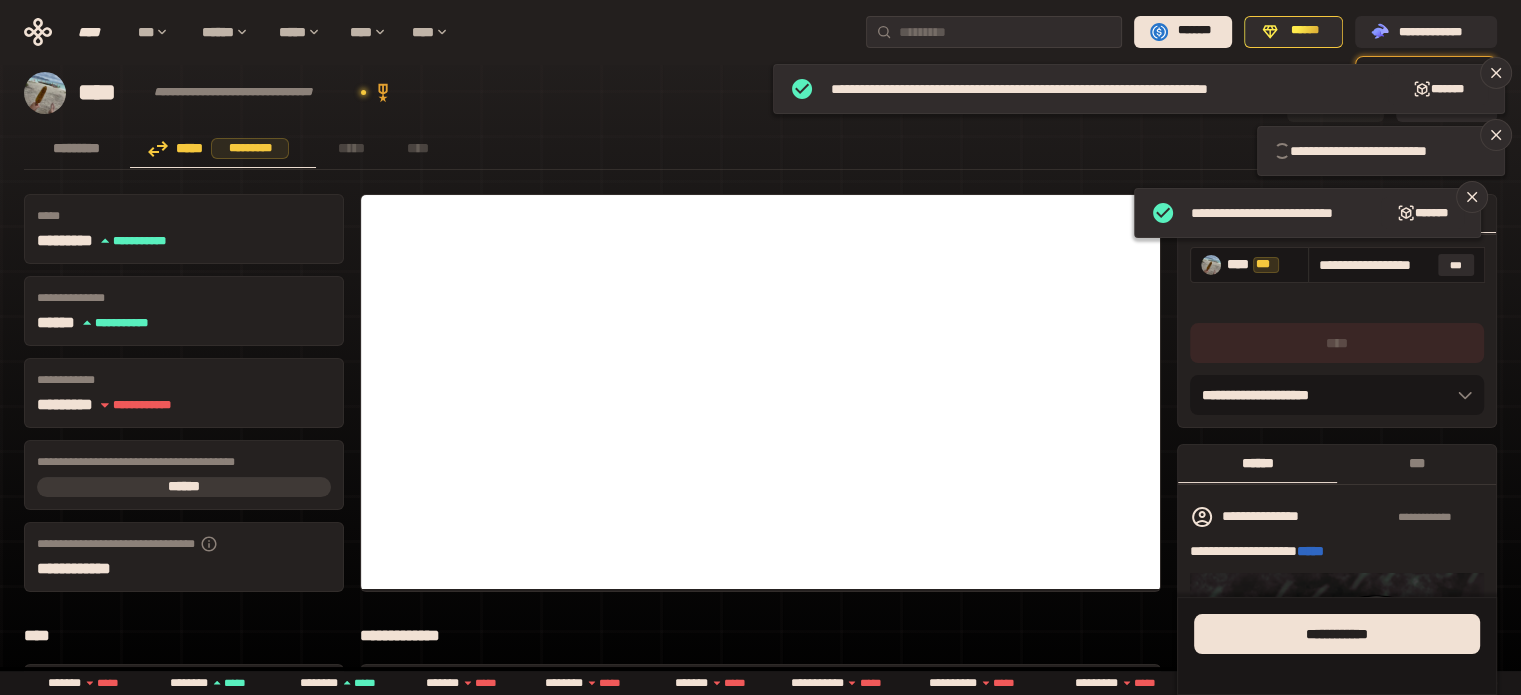 type 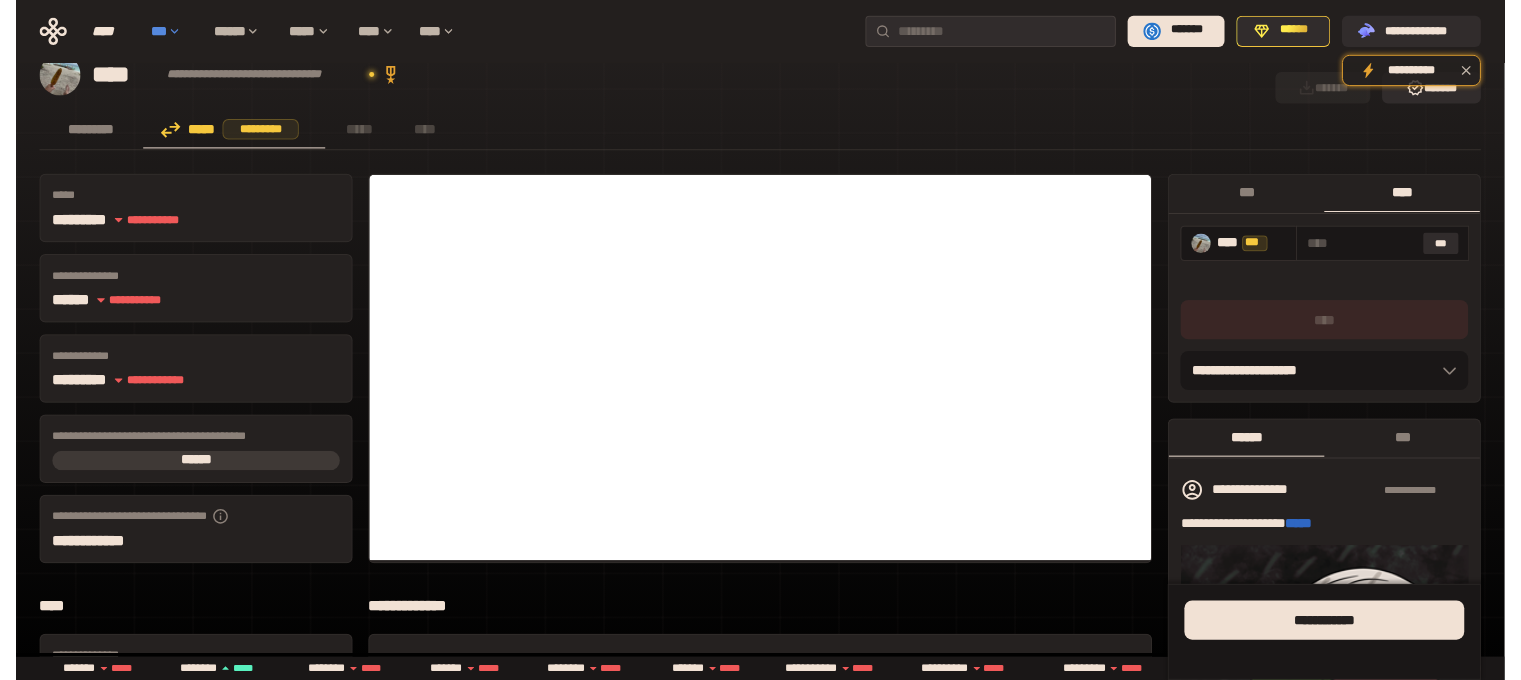 scroll, scrollTop: 0, scrollLeft: 0, axis: both 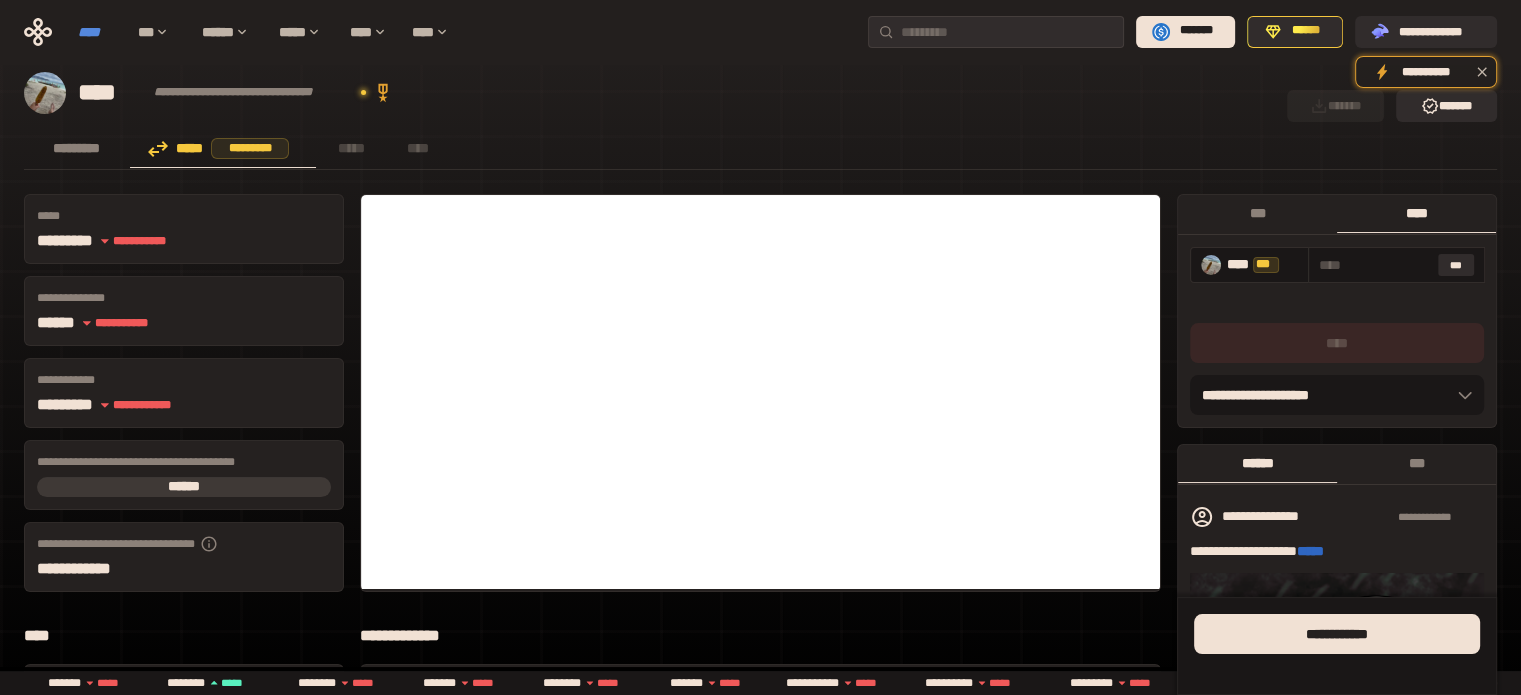 click on "****" at bounding box center (98, 32) 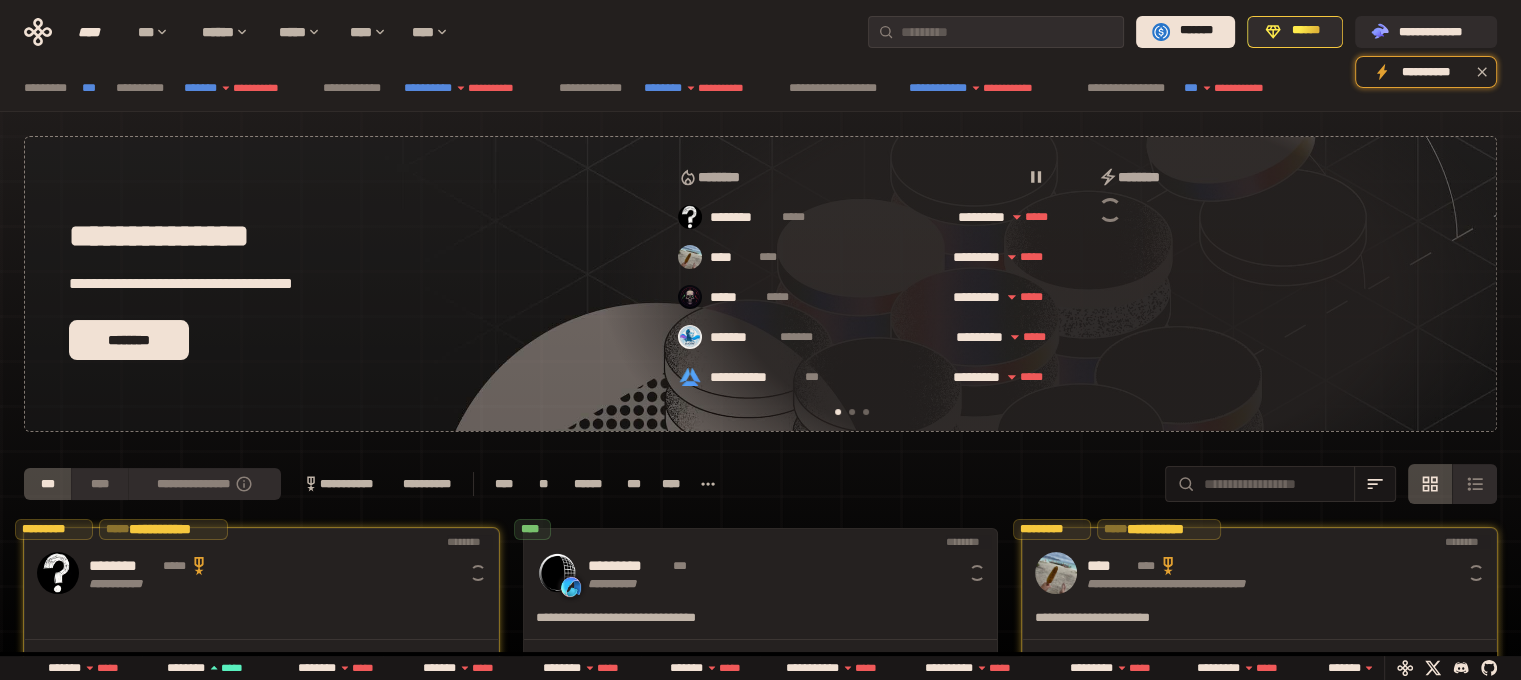 scroll, scrollTop: 0, scrollLeft: 16, axis: horizontal 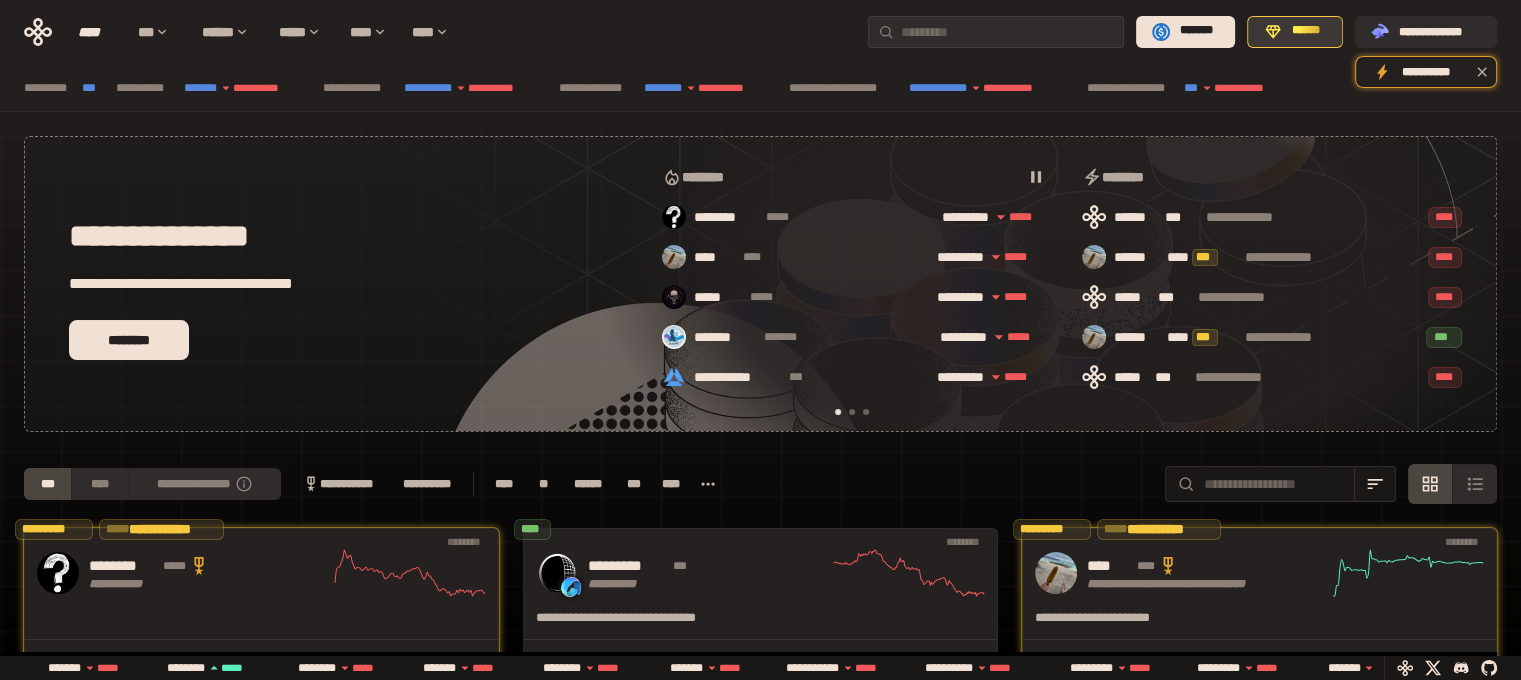 click on "******" at bounding box center (1295, 32) 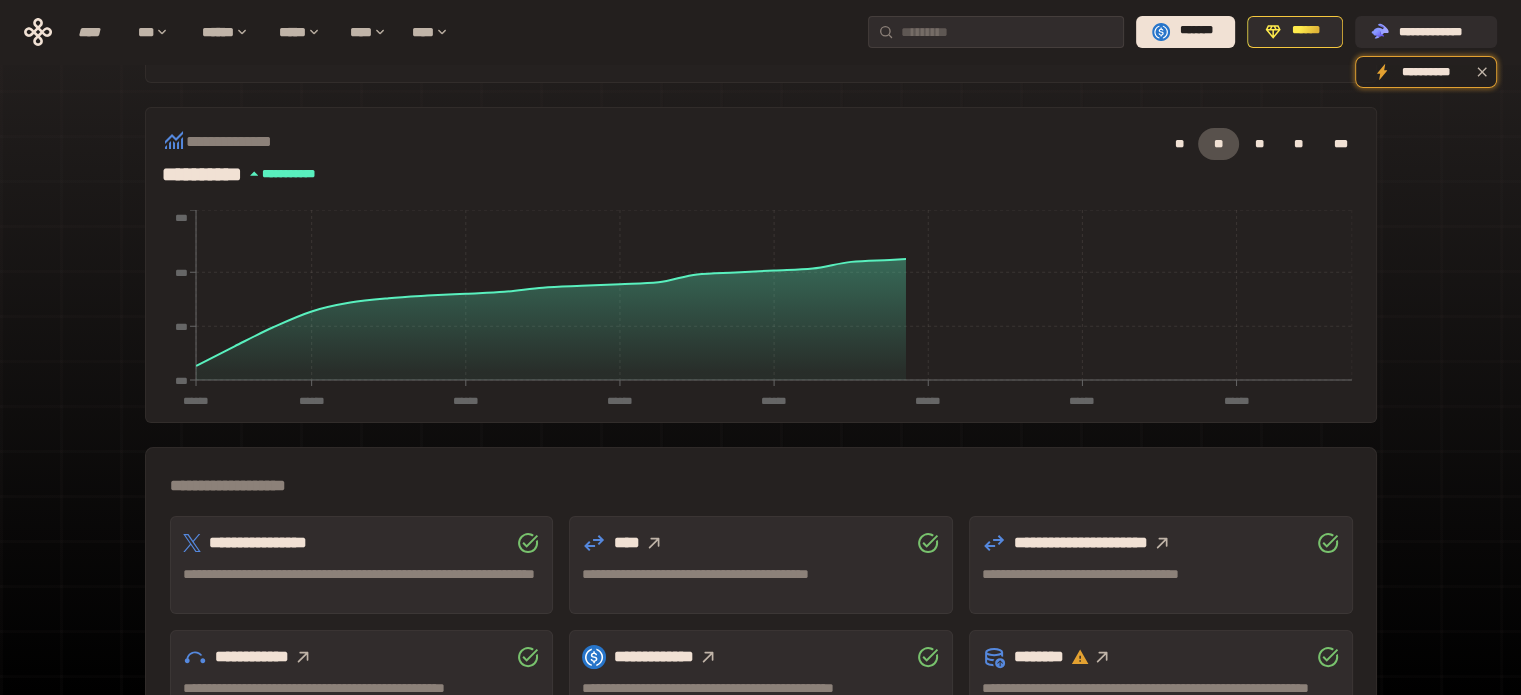 scroll, scrollTop: 589, scrollLeft: 0, axis: vertical 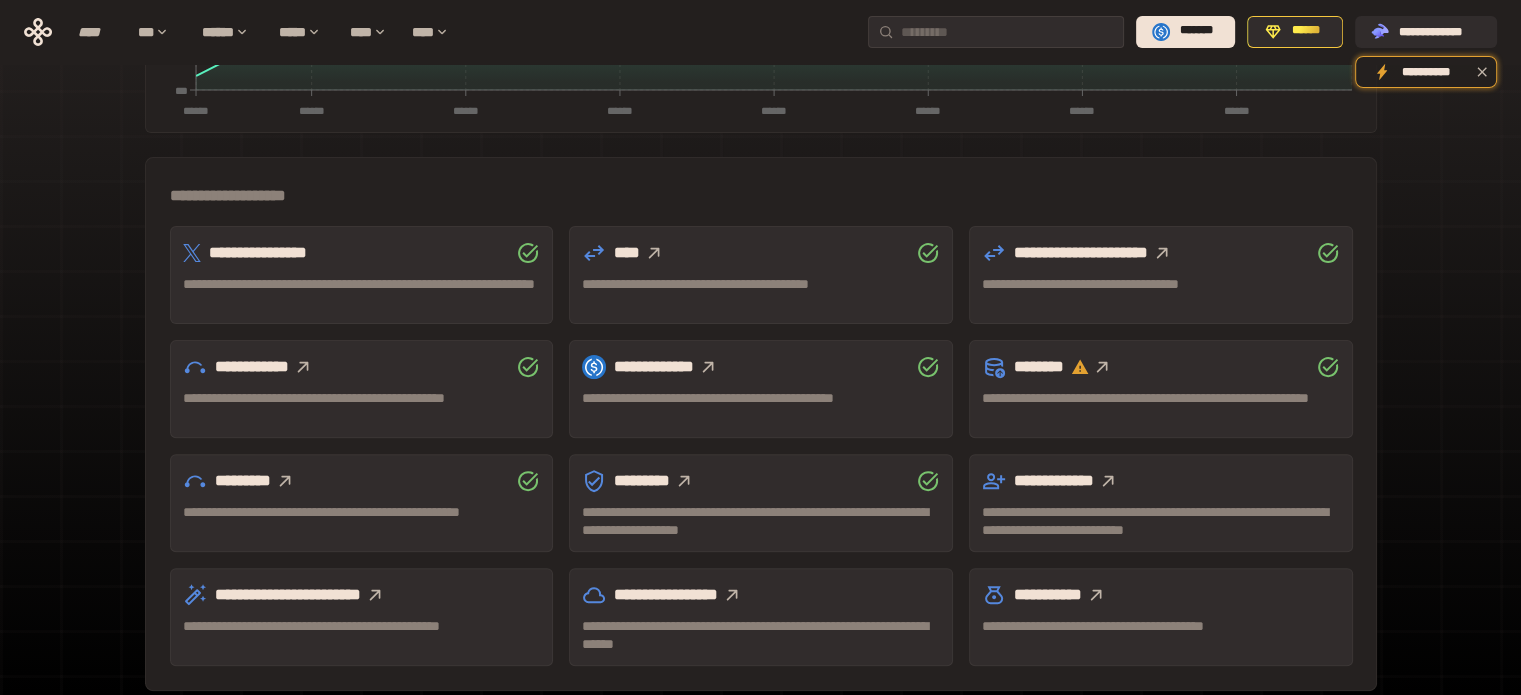 click 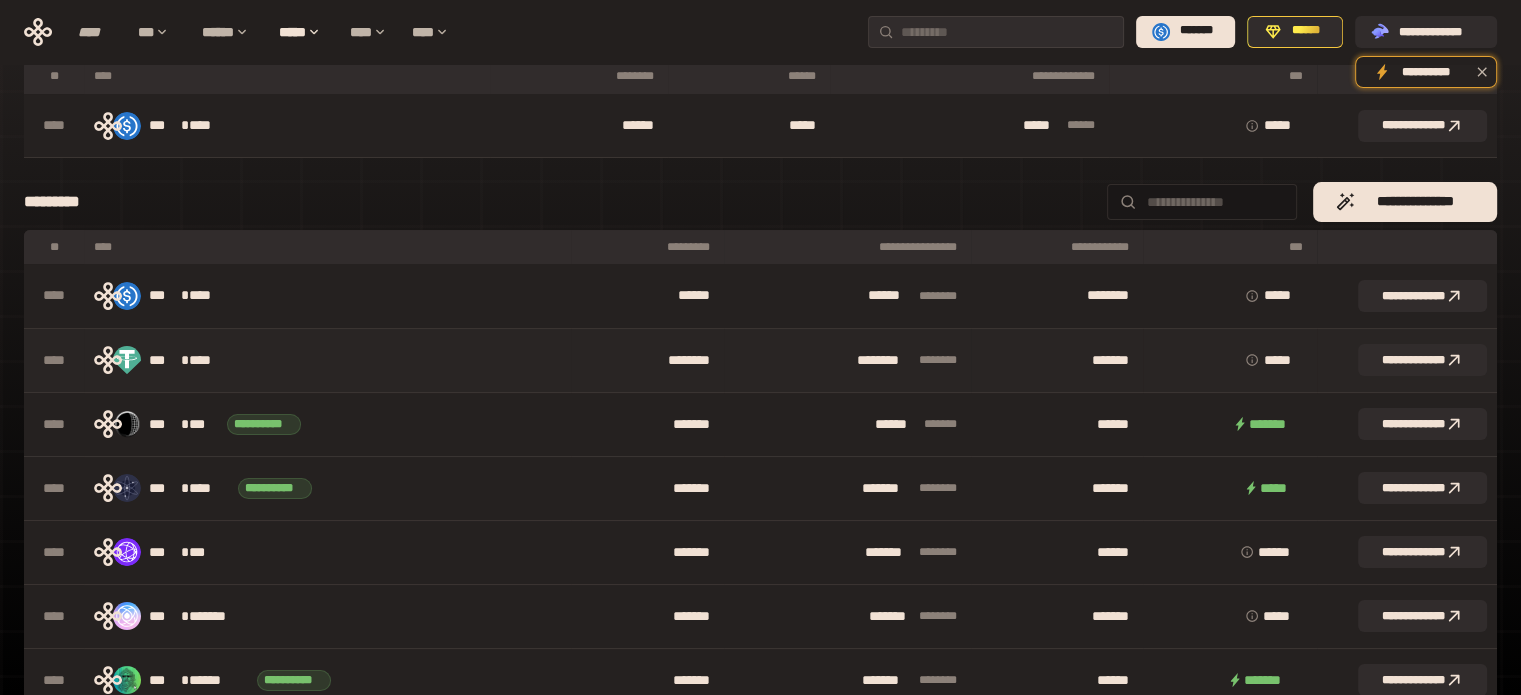 scroll, scrollTop: 0, scrollLeft: 0, axis: both 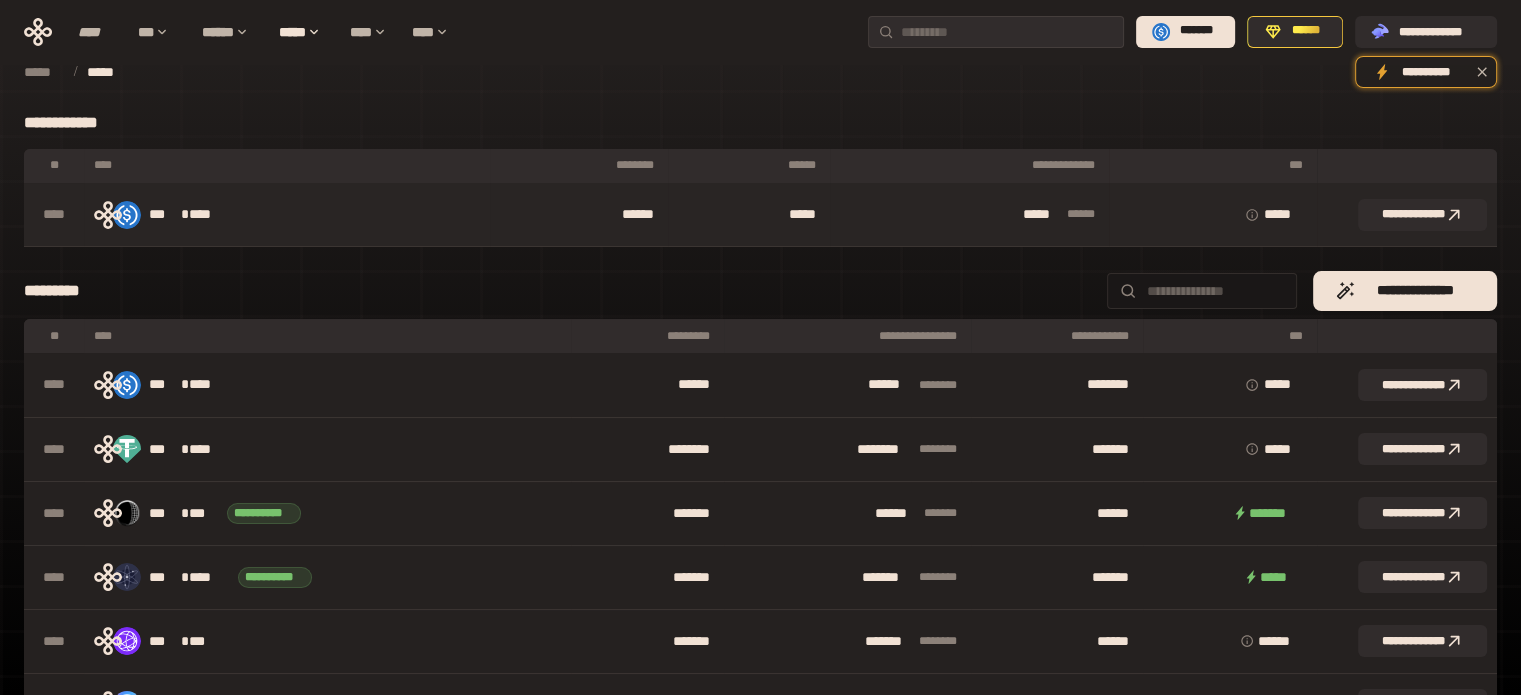 click on "*****" at bounding box center [749, 215] 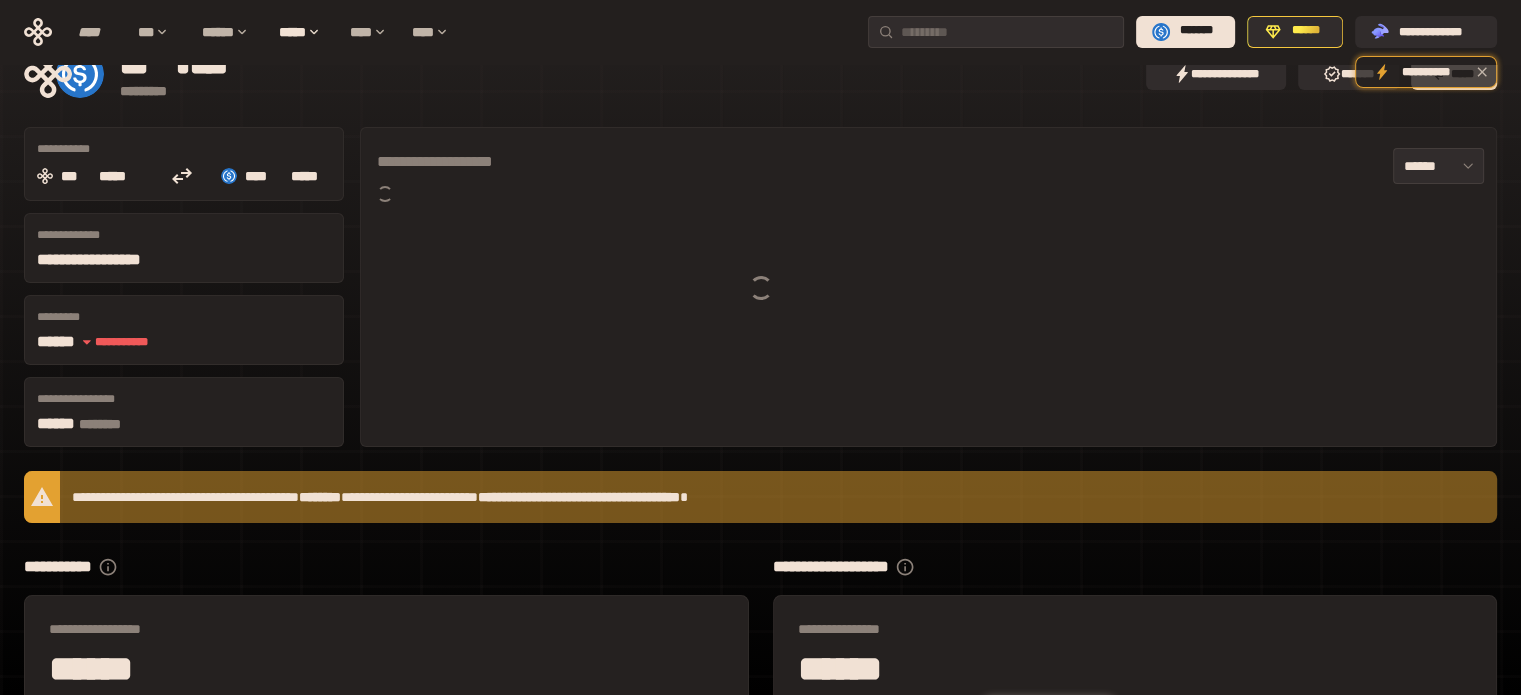 scroll, scrollTop: 199, scrollLeft: 0, axis: vertical 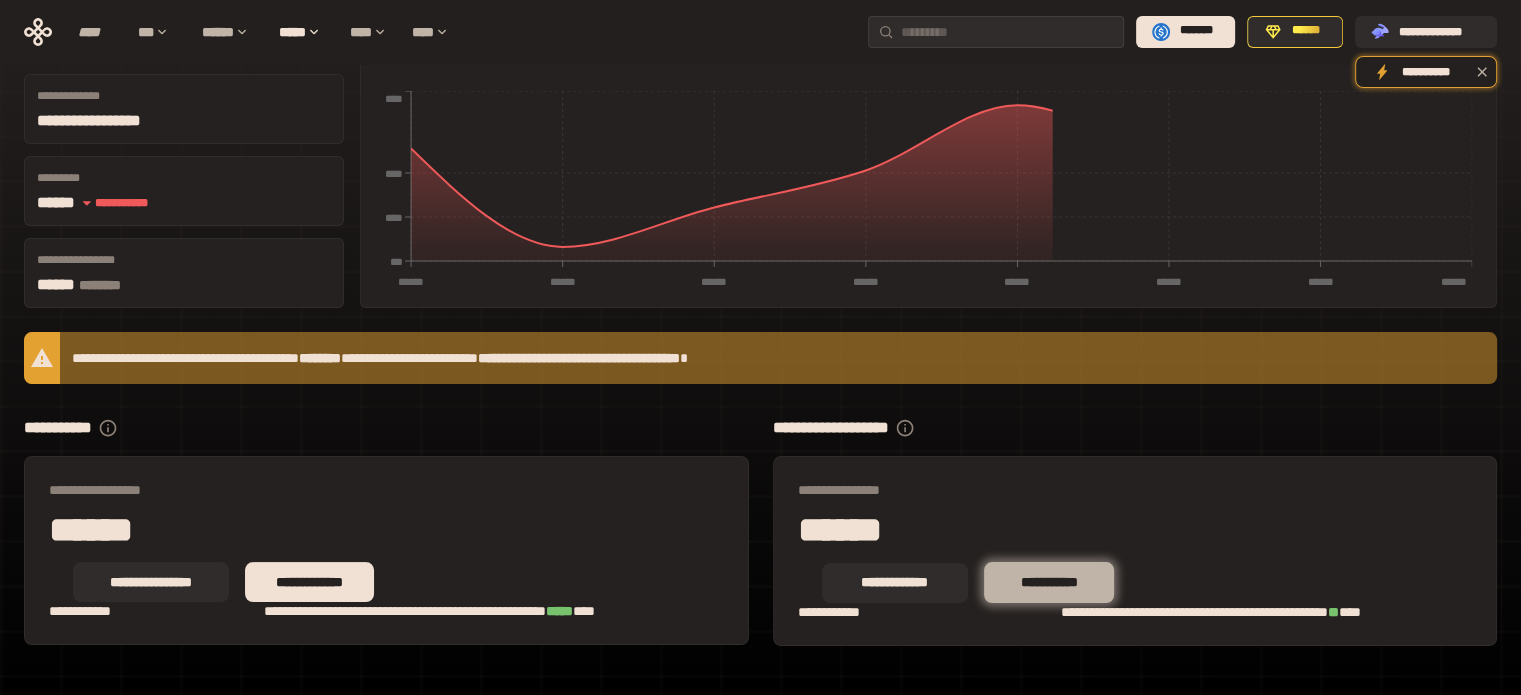 click on "**********" at bounding box center [1049, 583] 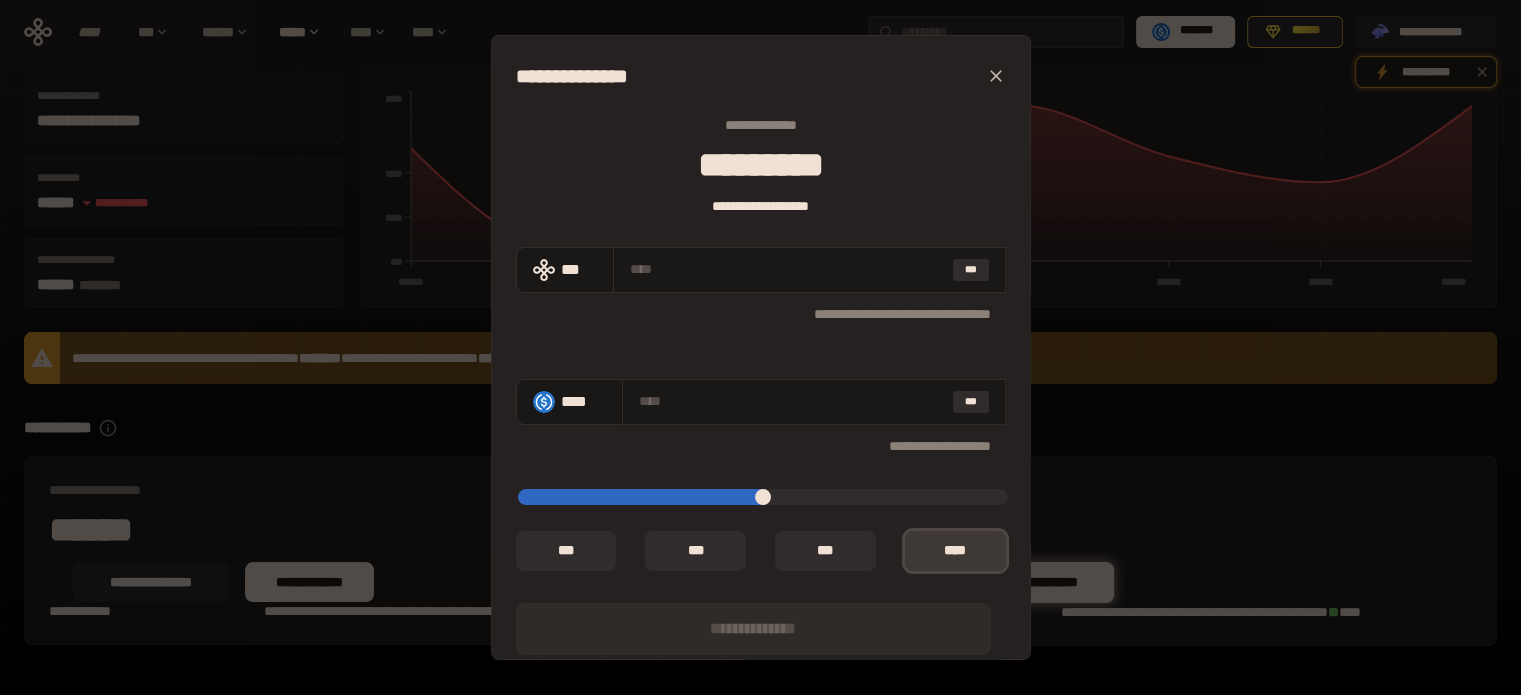click on "*** *" at bounding box center [955, 551] 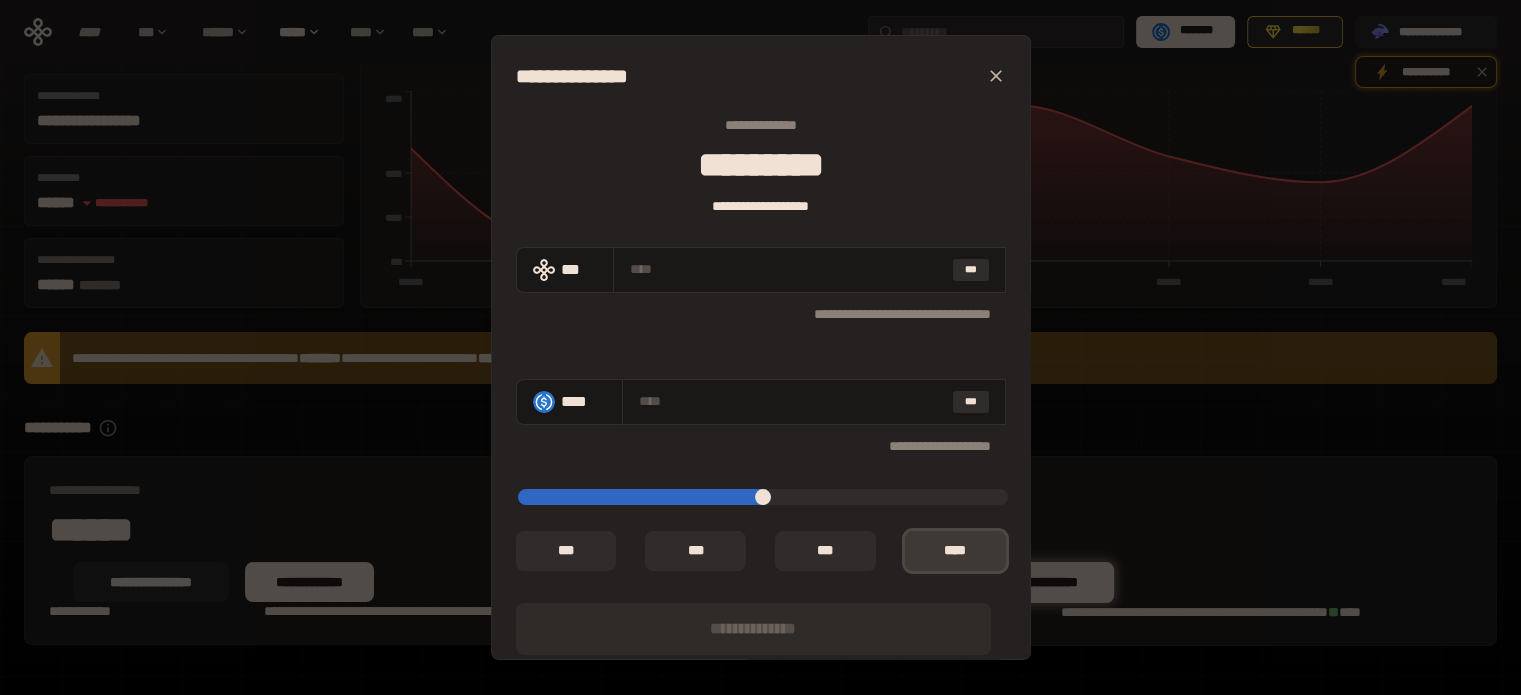 click on "*** *" at bounding box center (955, 551) 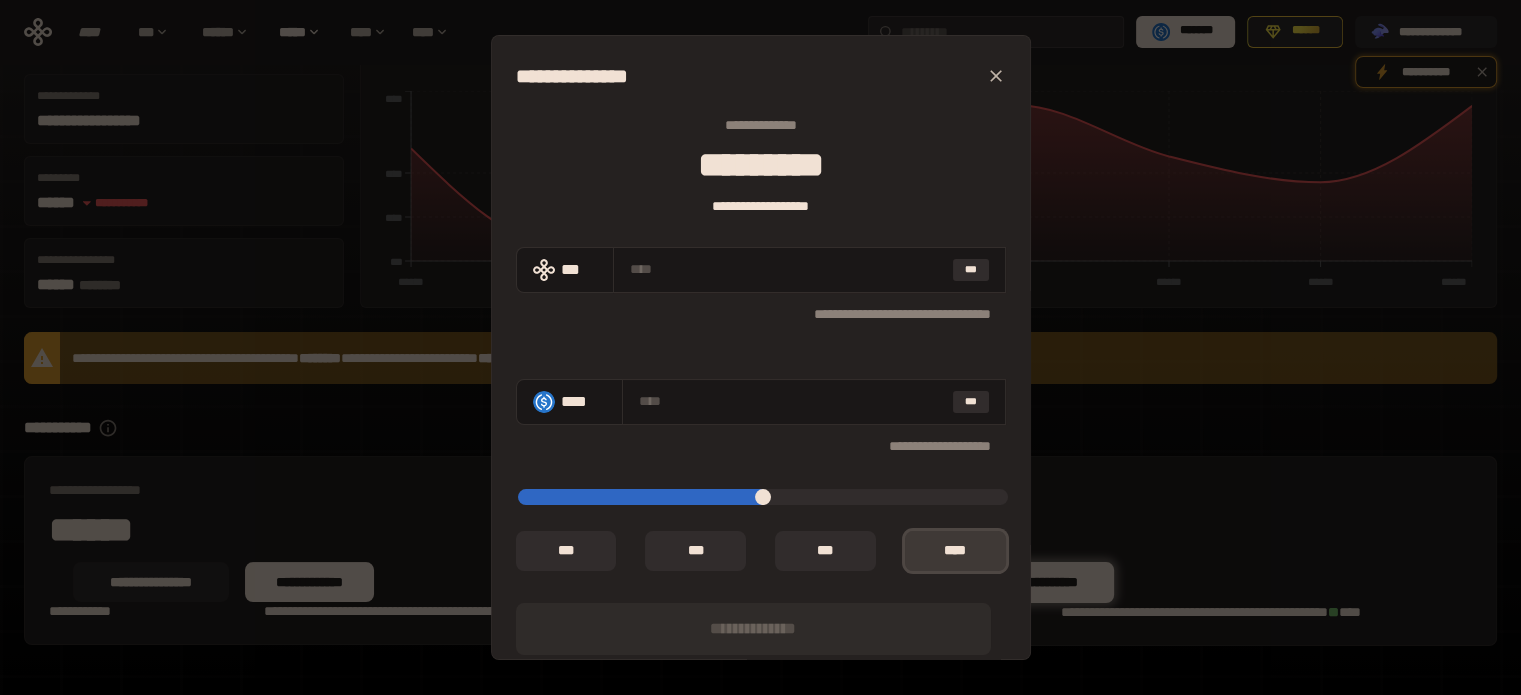 click on "*** *" at bounding box center [955, 551] 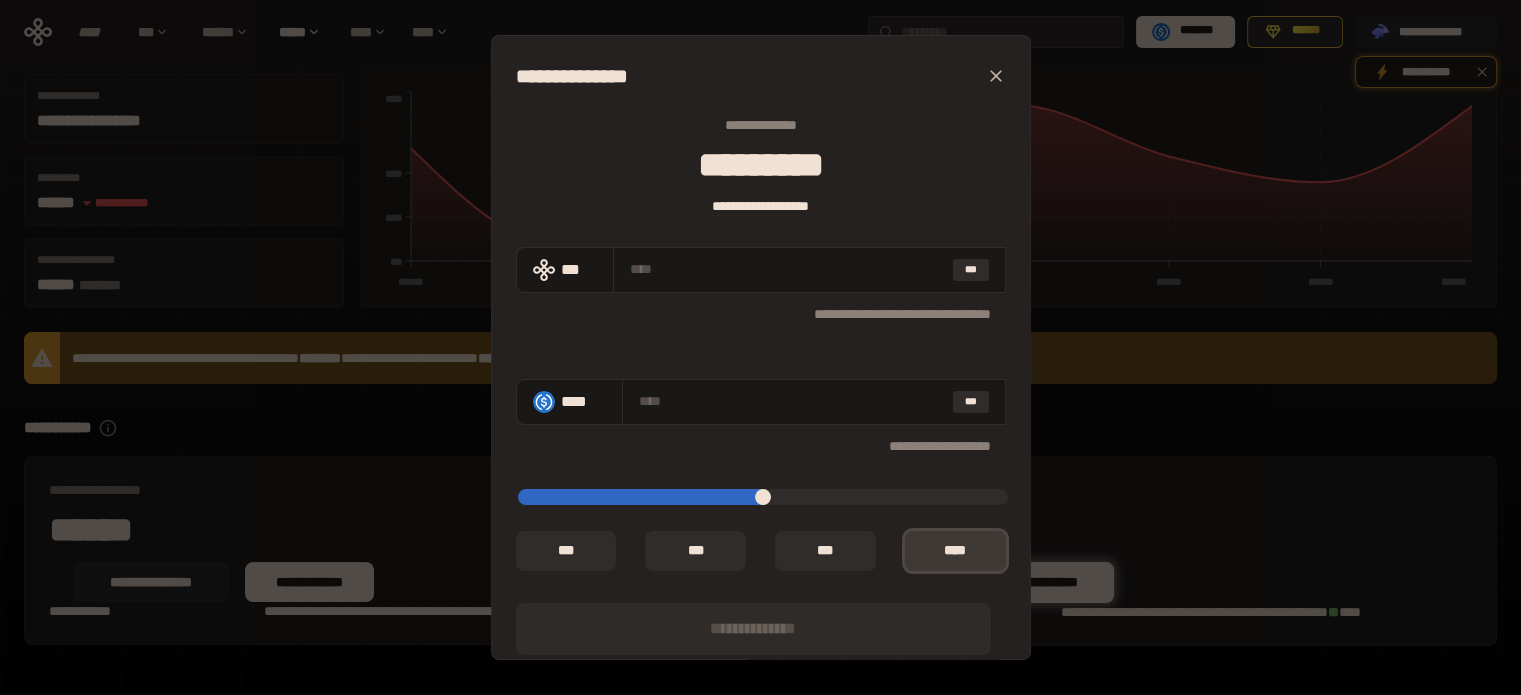click on "*** *" at bounding box center [955, 551] 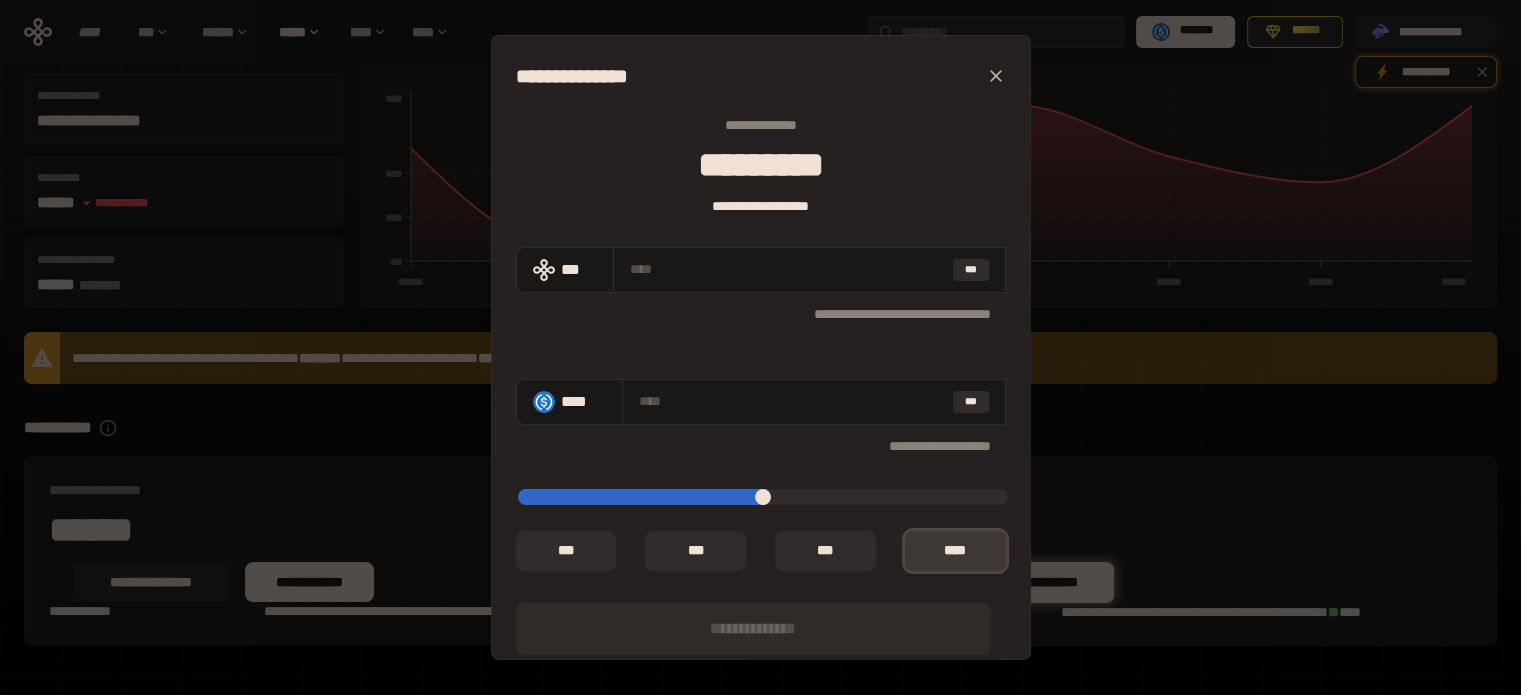 click on "*** *" at bounding box center [955, 551] 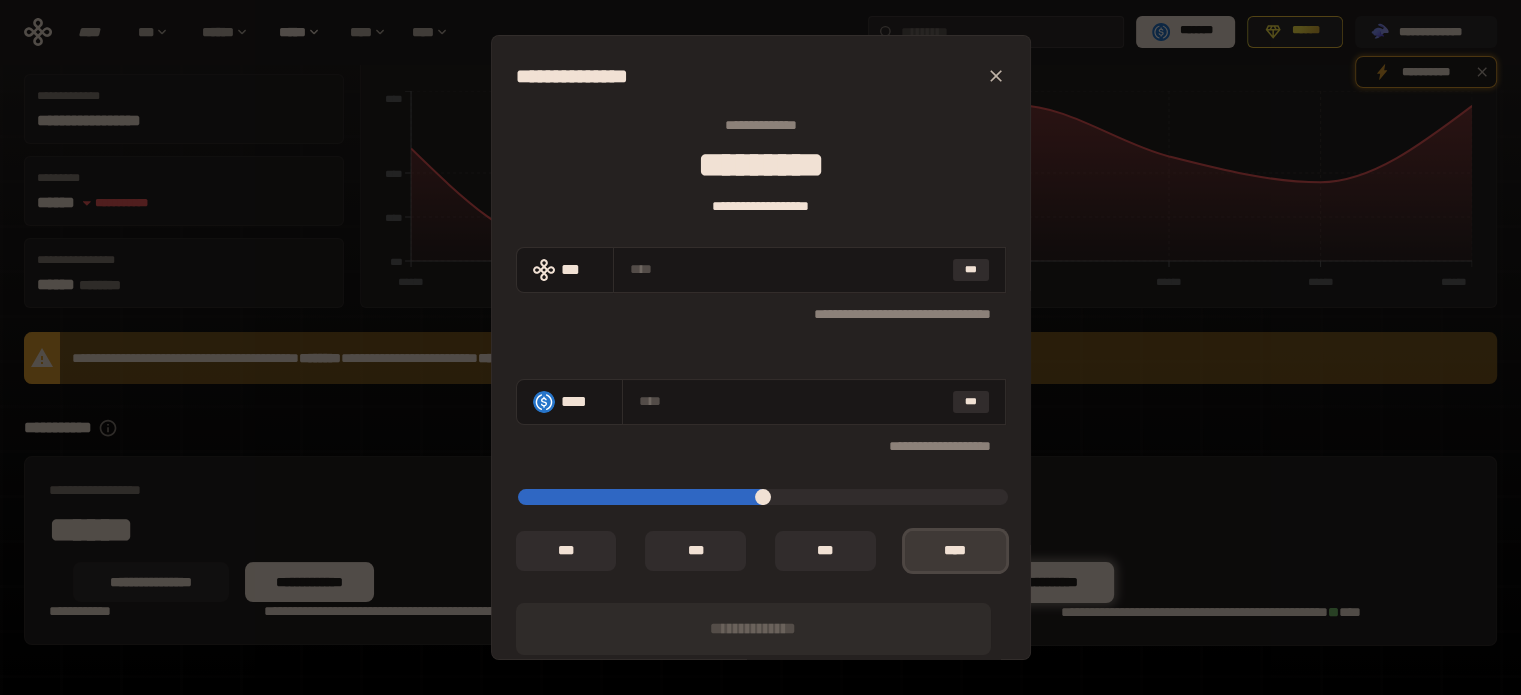 click on "*** *" at bounding box center [955, 551] 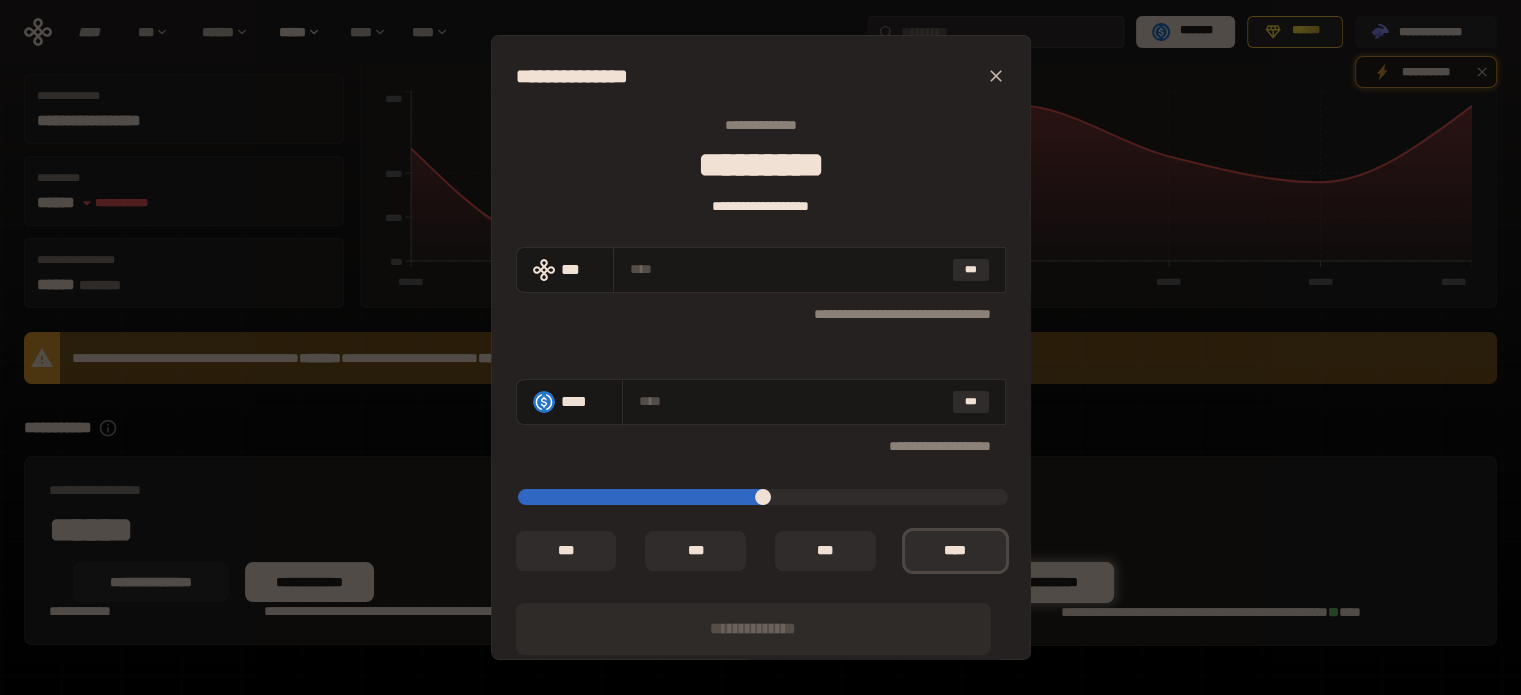 click on "**********" at bounding box center [760, 347] 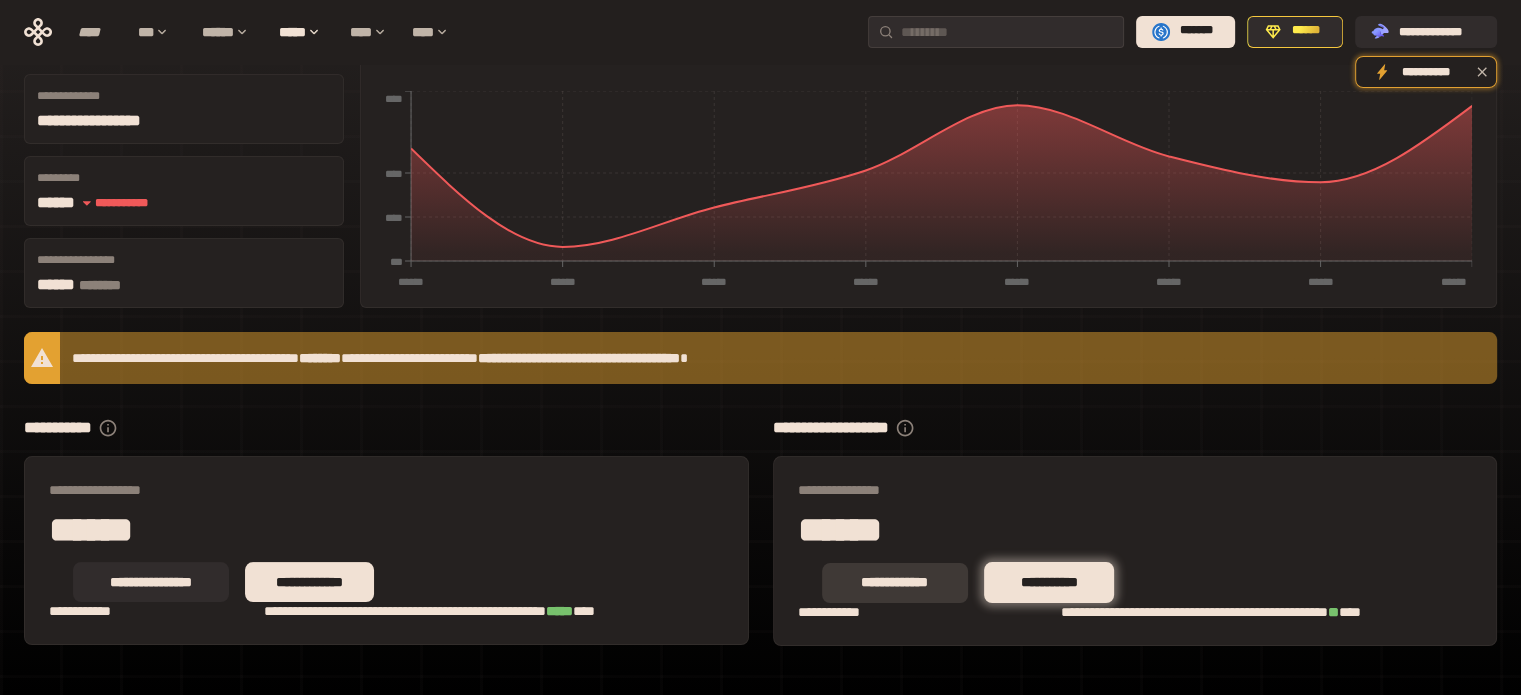 click on "**********" at bounding box center (895, 583) 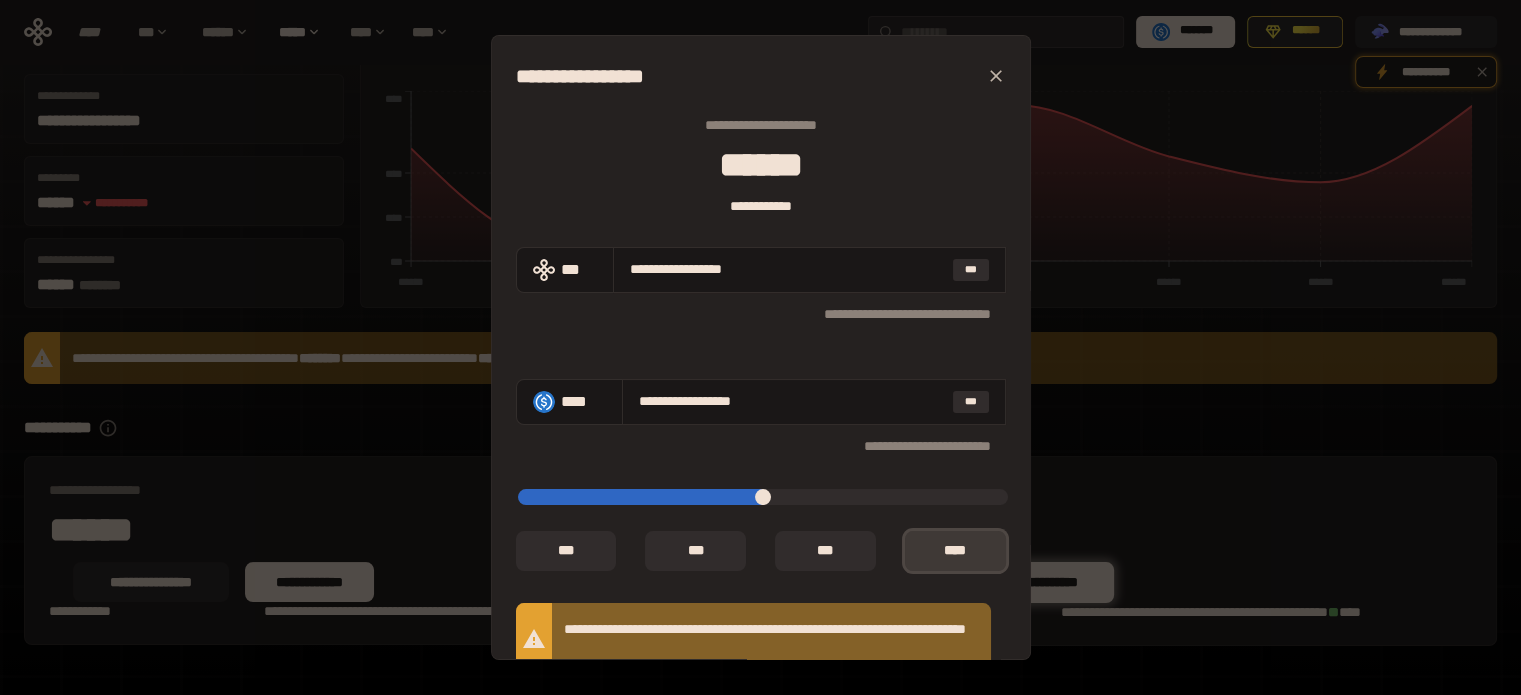 click on "*** *" at bounding box center (955, 551) 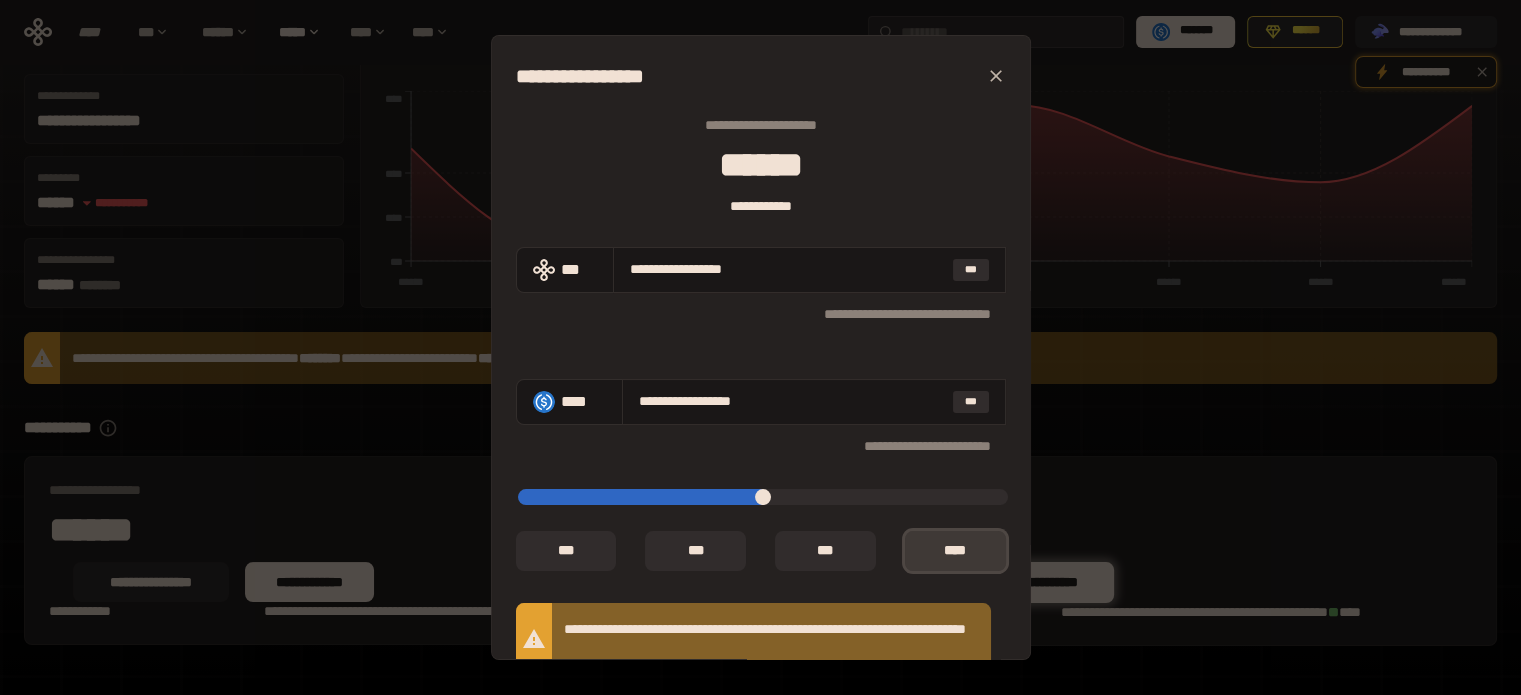 click on "*** *" at bounding box center (955, 551) 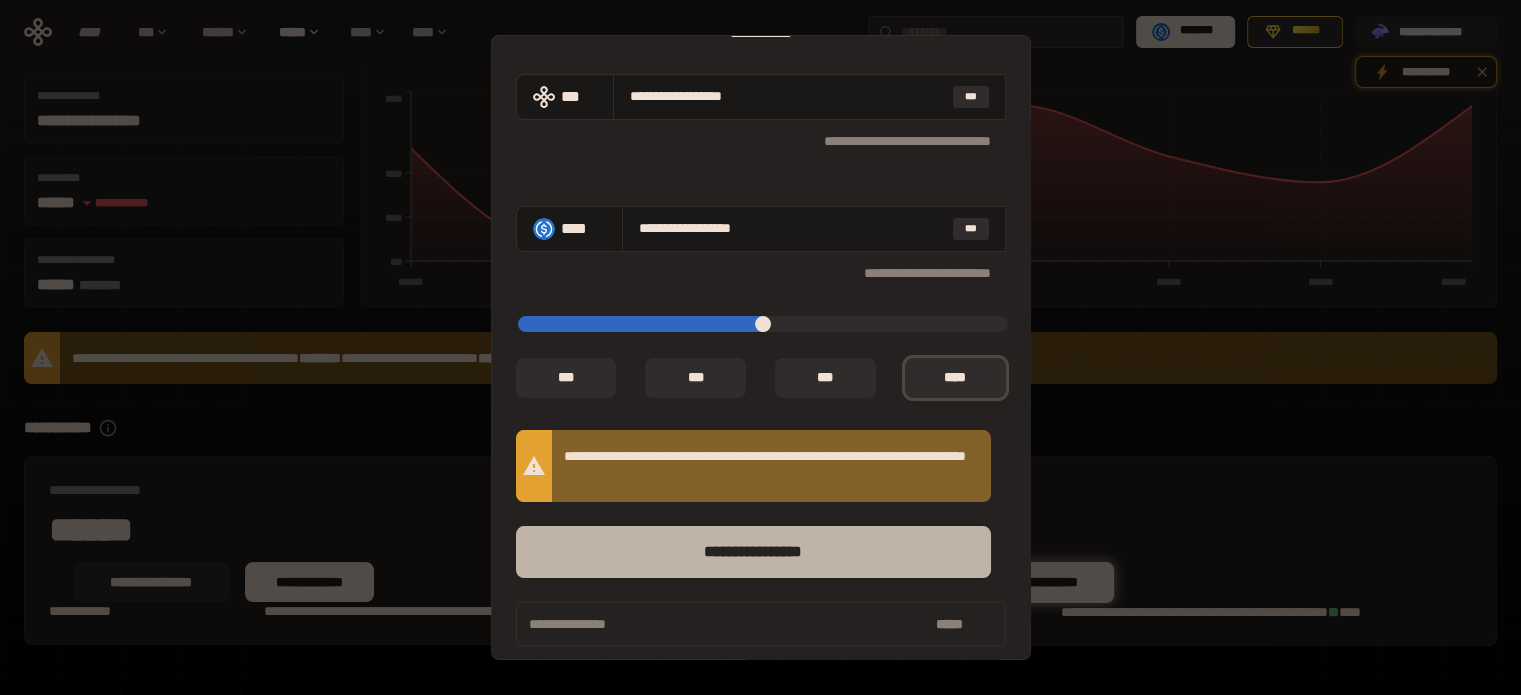 scroll, scrollTop: 182, scrollLeft: 0, axis: vertical 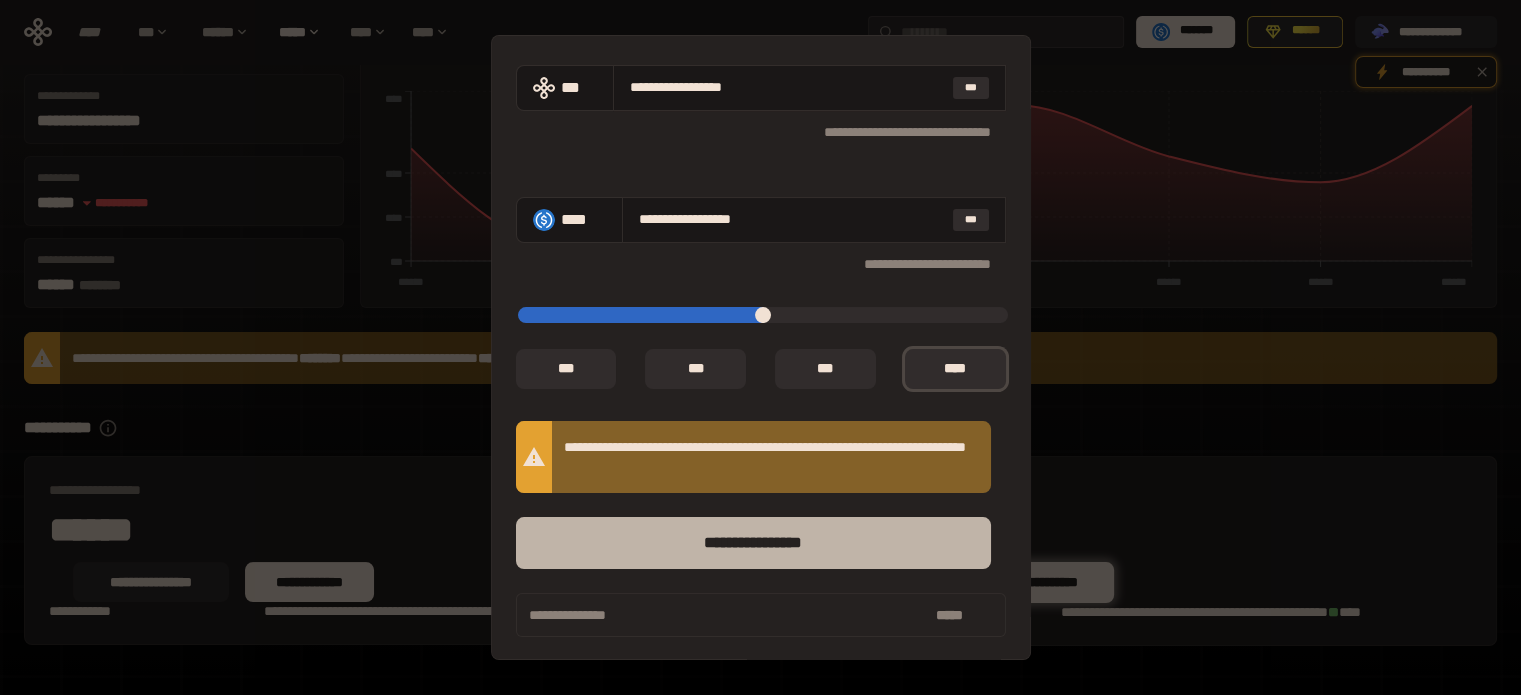 click on "****** *********" at bounding box center (753, 543) 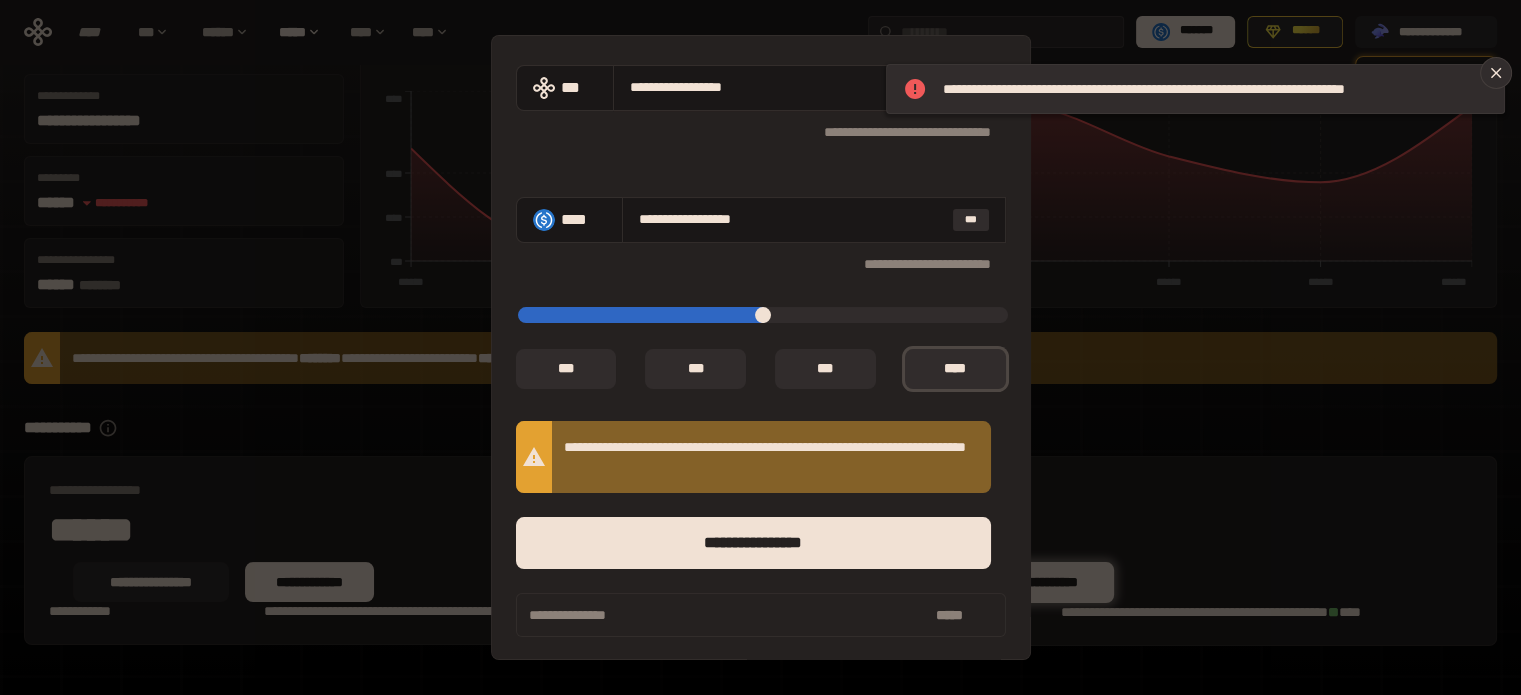 click on "**********" at bounding box center (760, 347) 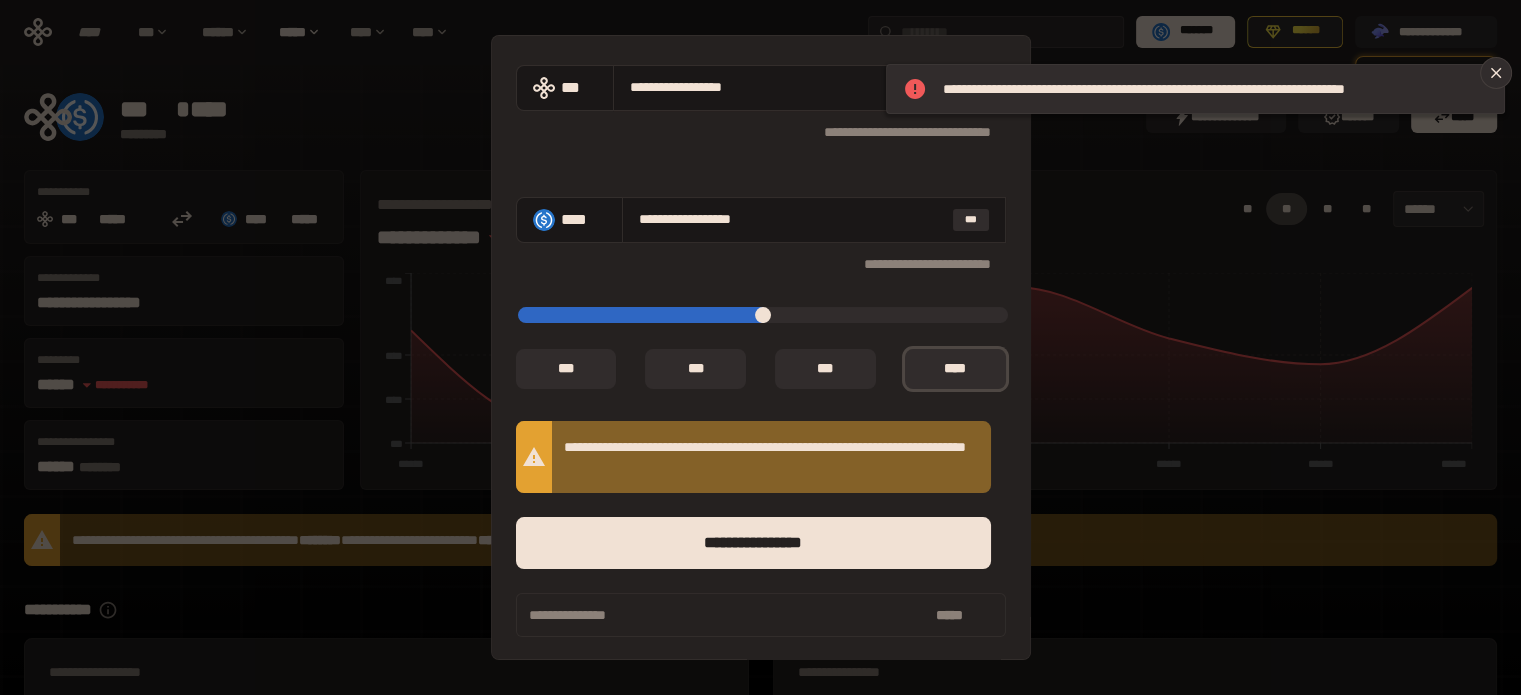 scroll, scrollTop: 0, scrollLeft: 0, axis: both 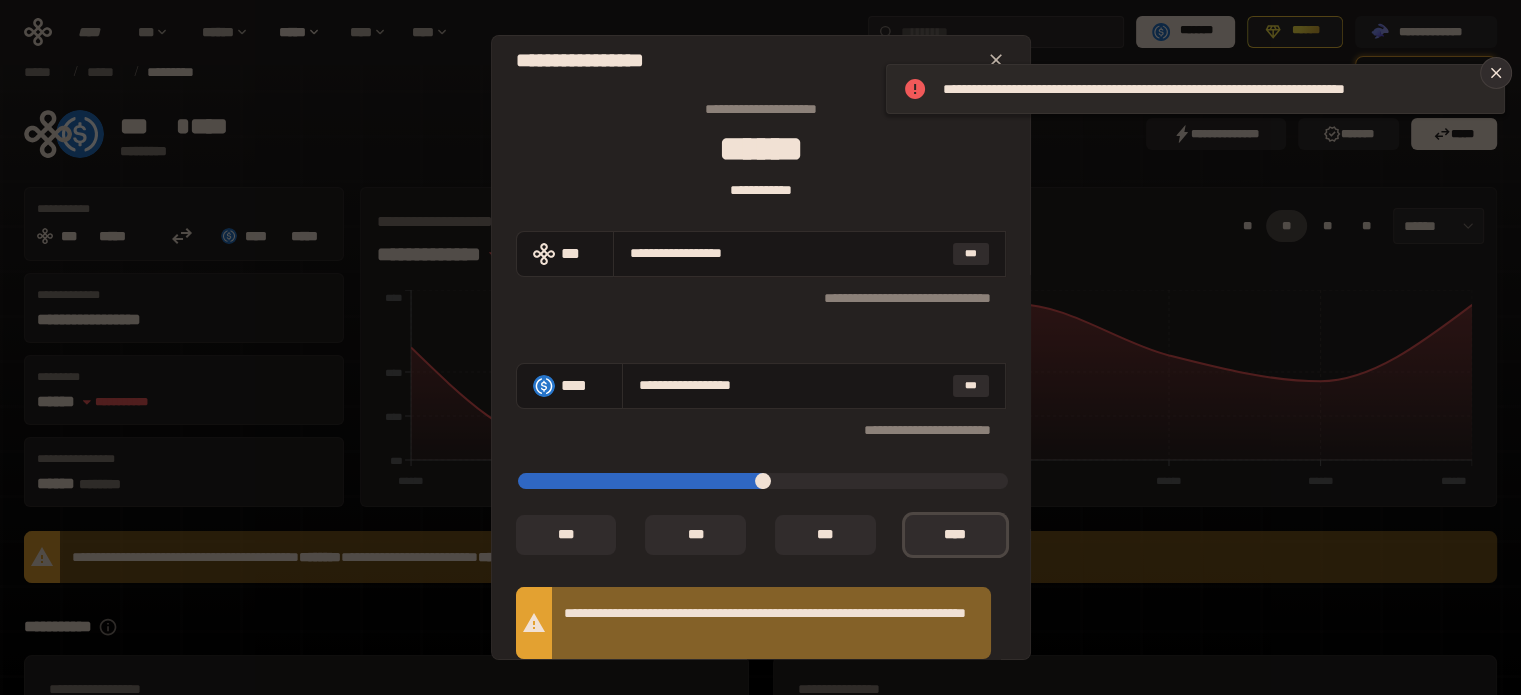 drag, startPoint x: 980, startPoint y: 58, endPoint x: 1104, endPoint y: 84, distance: 126.69649 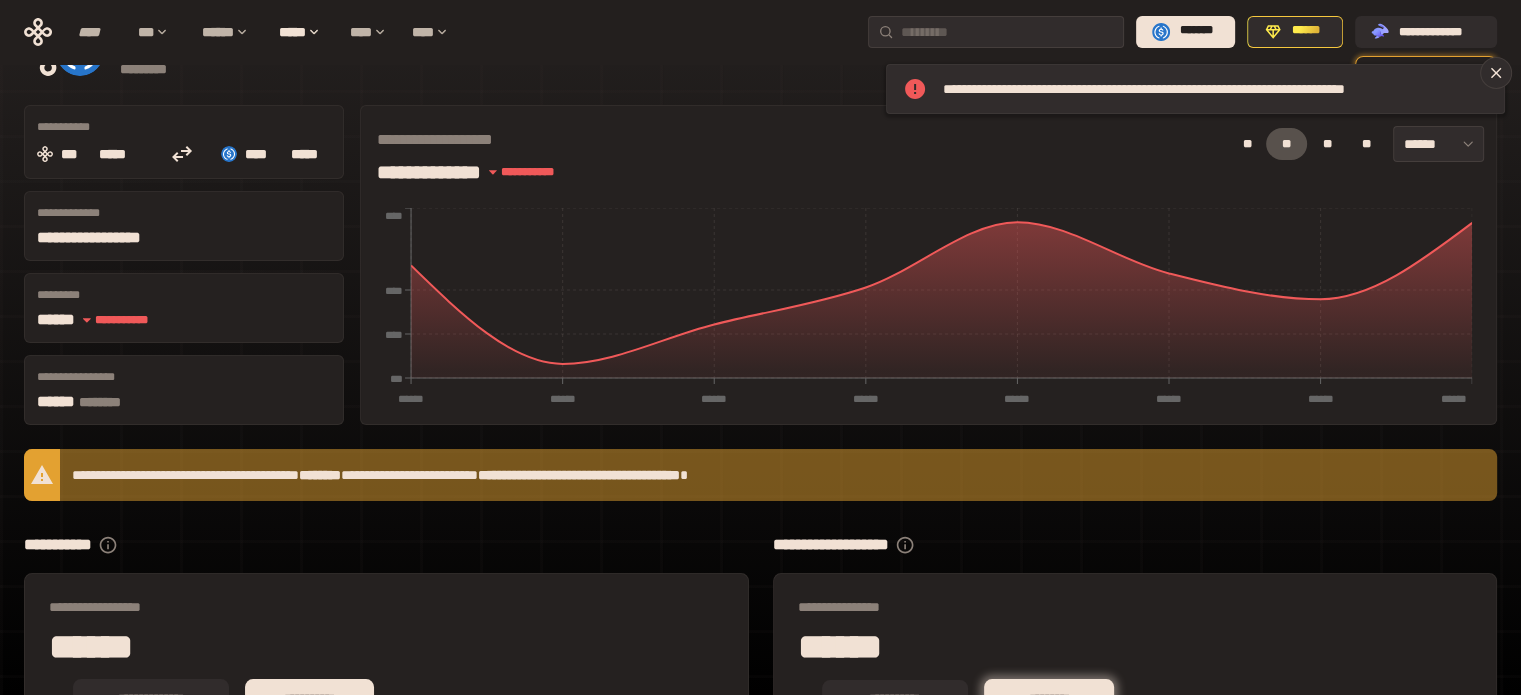 scroll, scrollTop: 199, scrollLeft: 0, axis: vertical 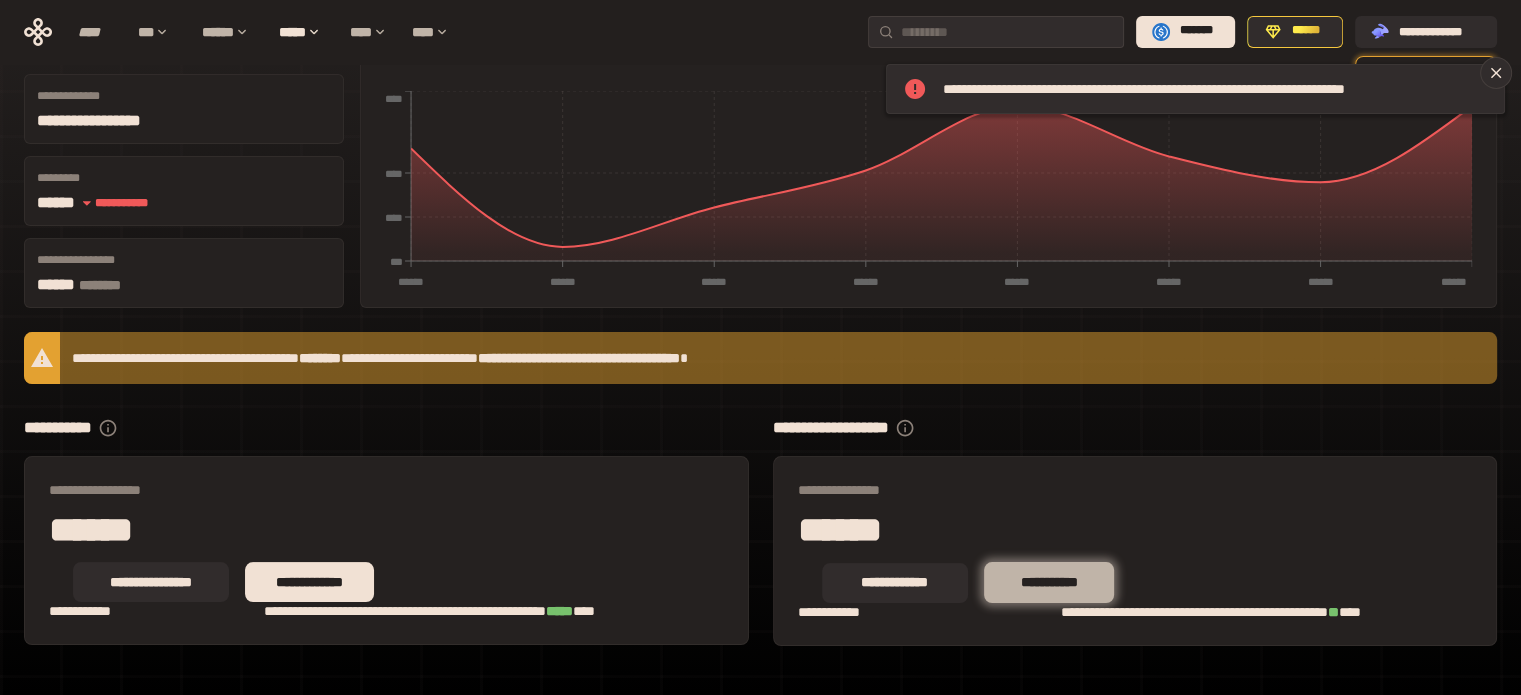 click on "**********" at bounding box center [1049, 583] 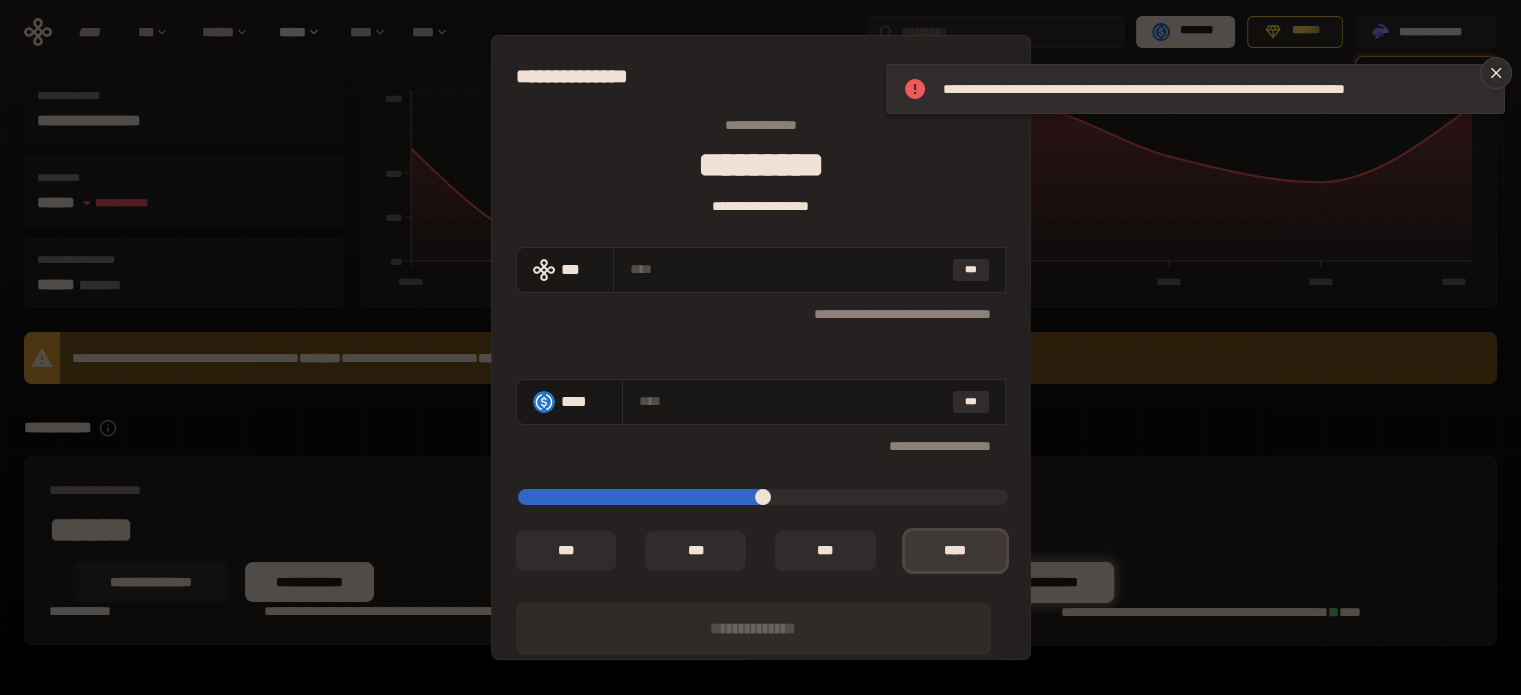 click on "*** *" at bounding box center [955, 551] 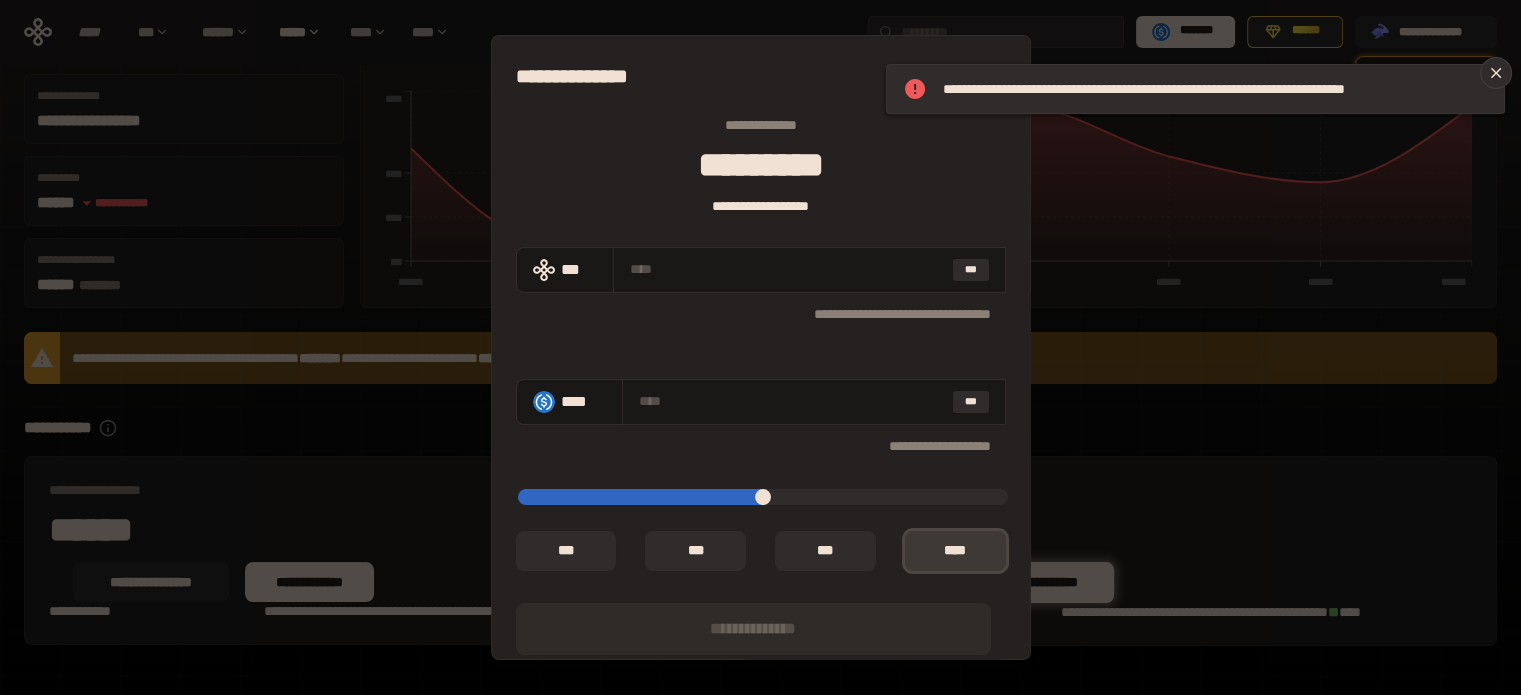 click on "*** *" at bounding box center [955, 551] 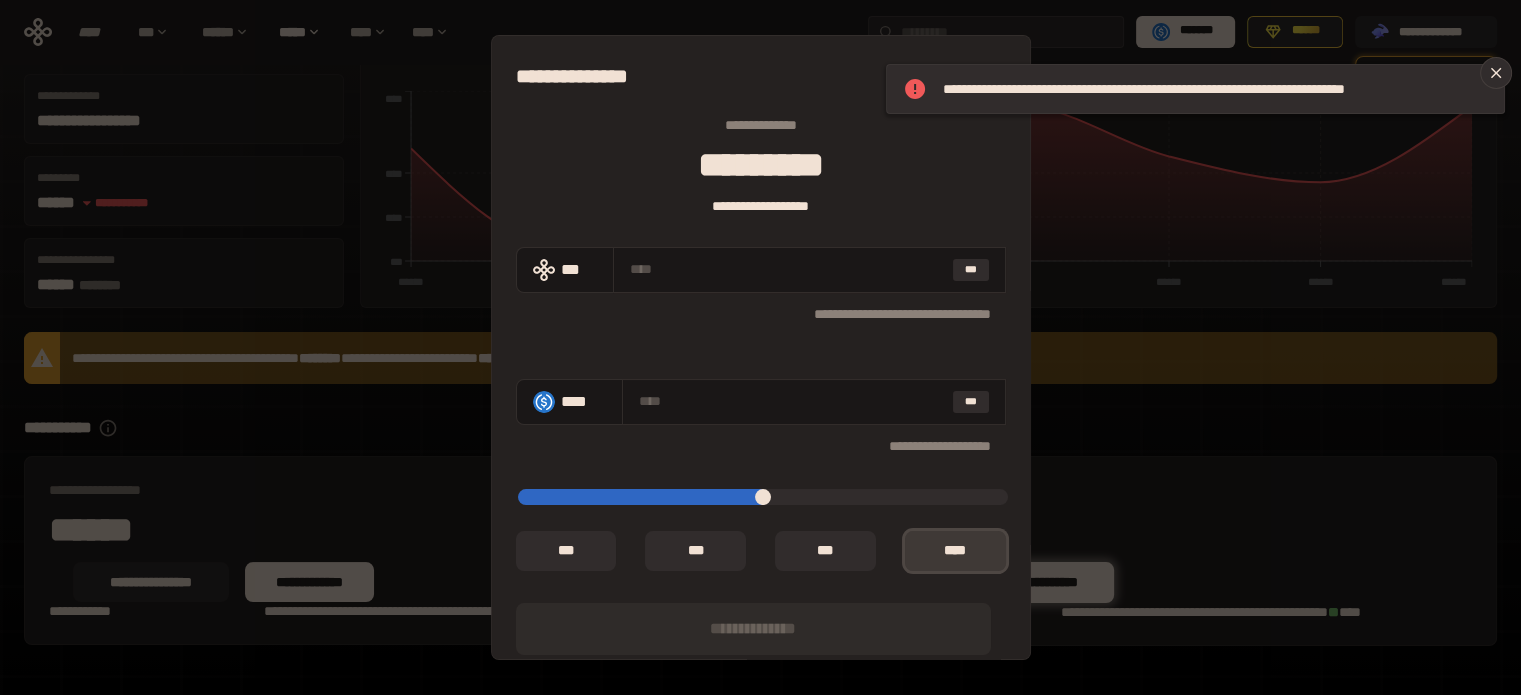 click on "*** *" at bounding box center (955, 551) 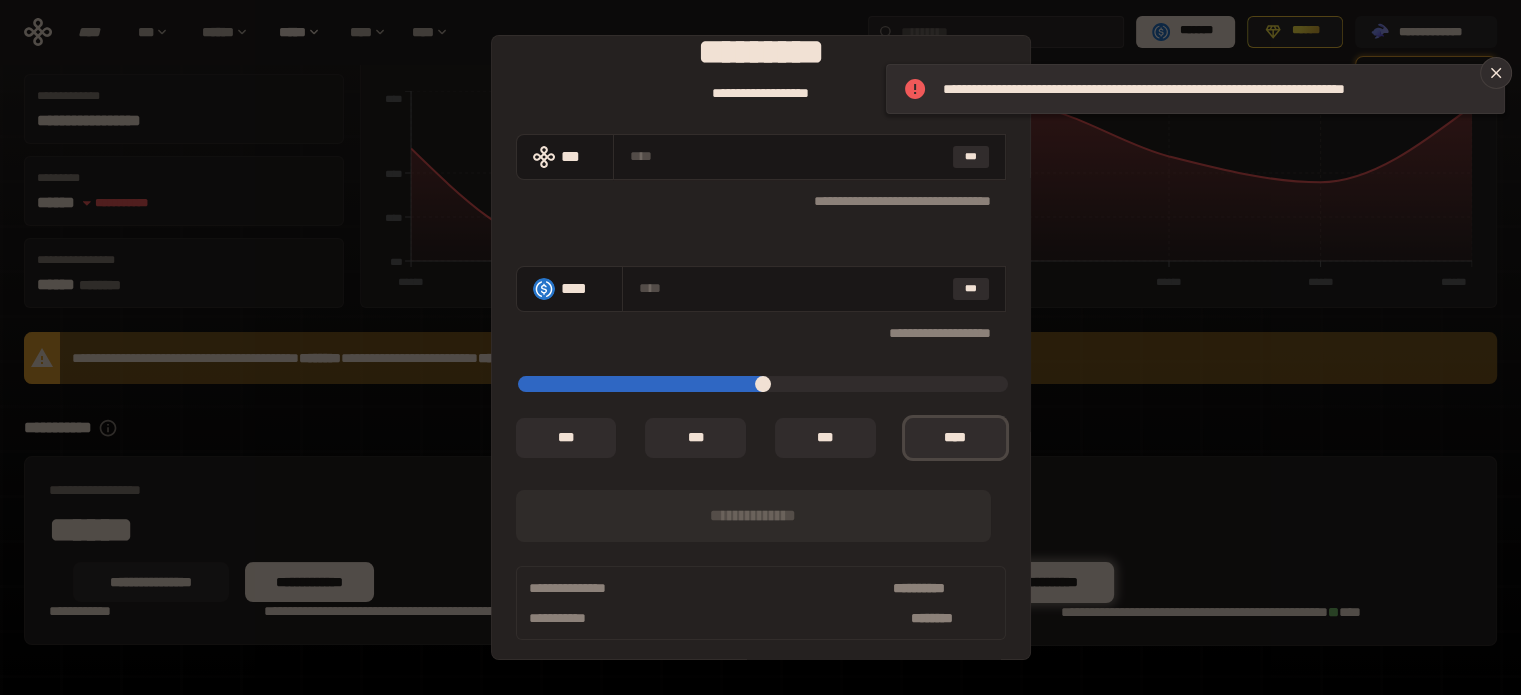 scroll, scrollTop: 116, scrollLeft: 0, axis: vertical 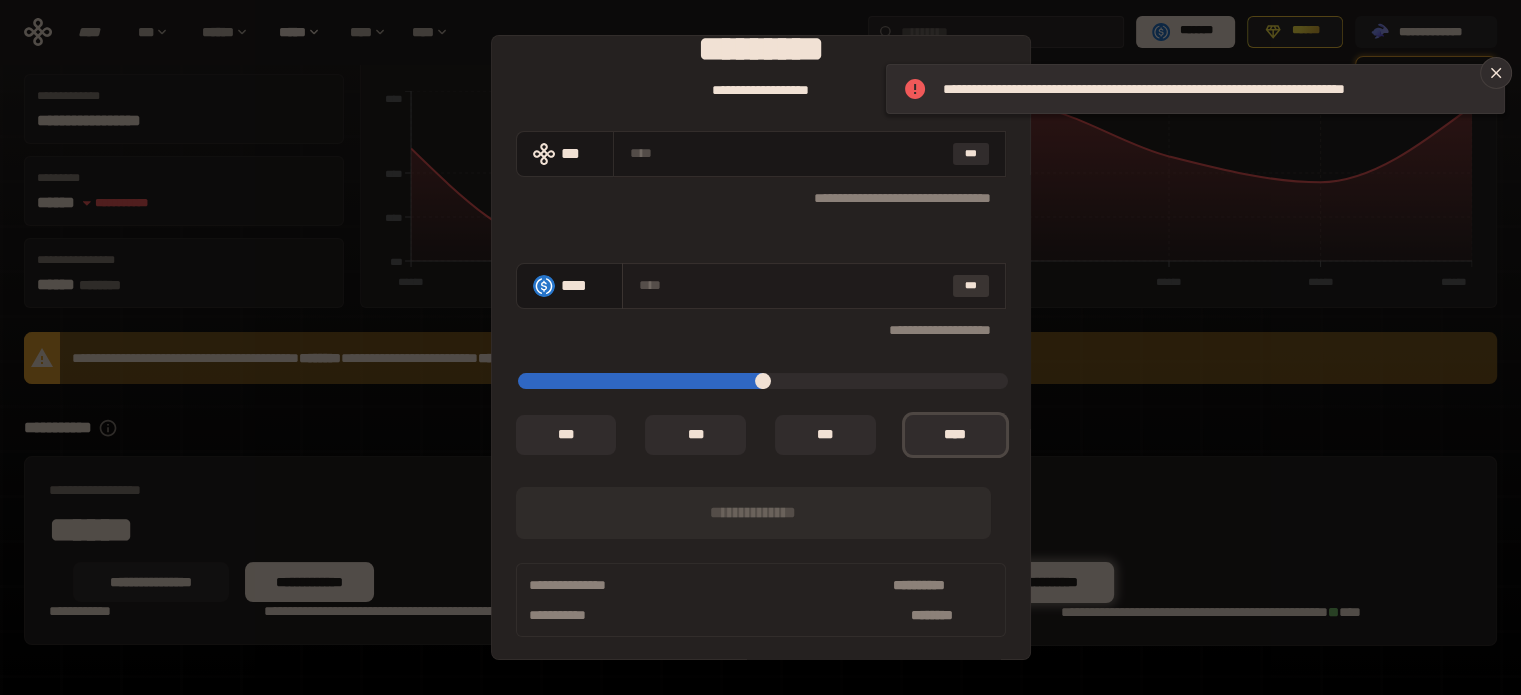 click on "***" at bounding box center (971, 286) 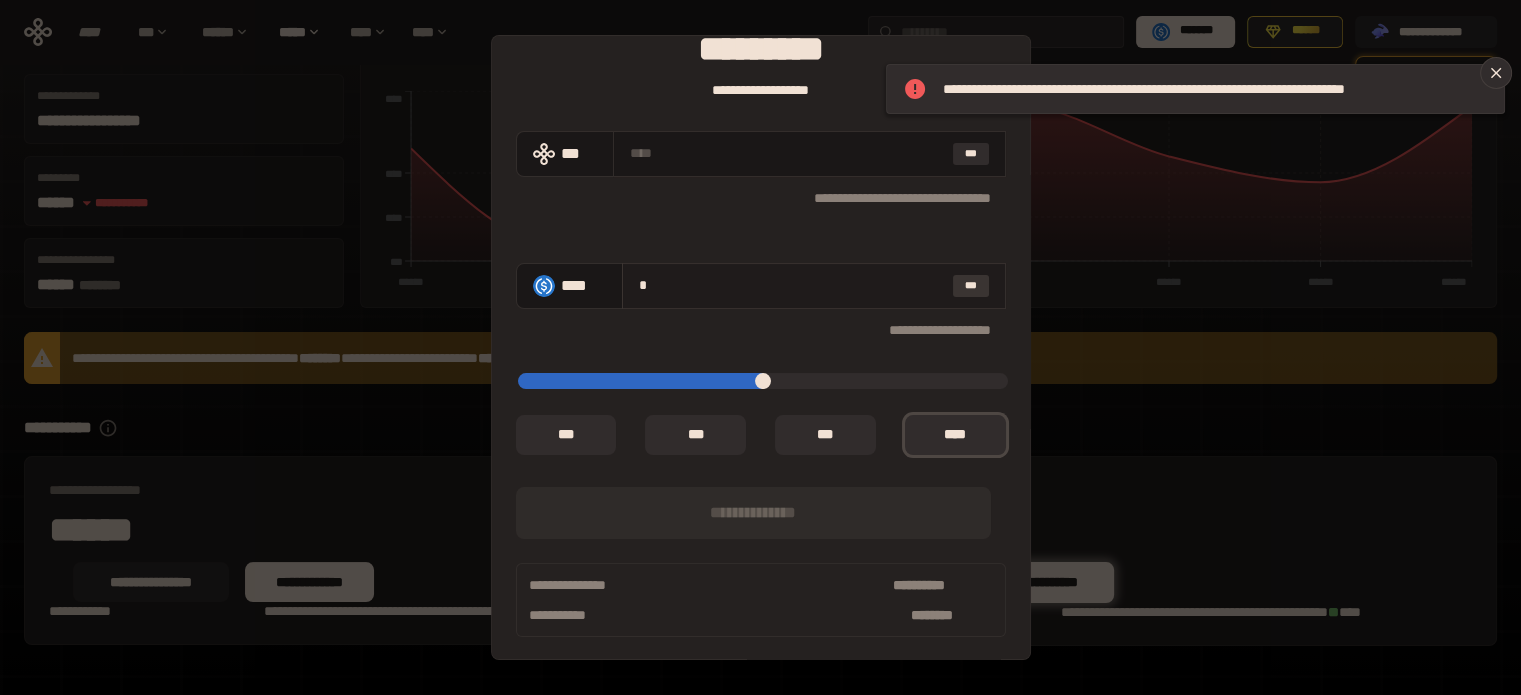 type on "*" 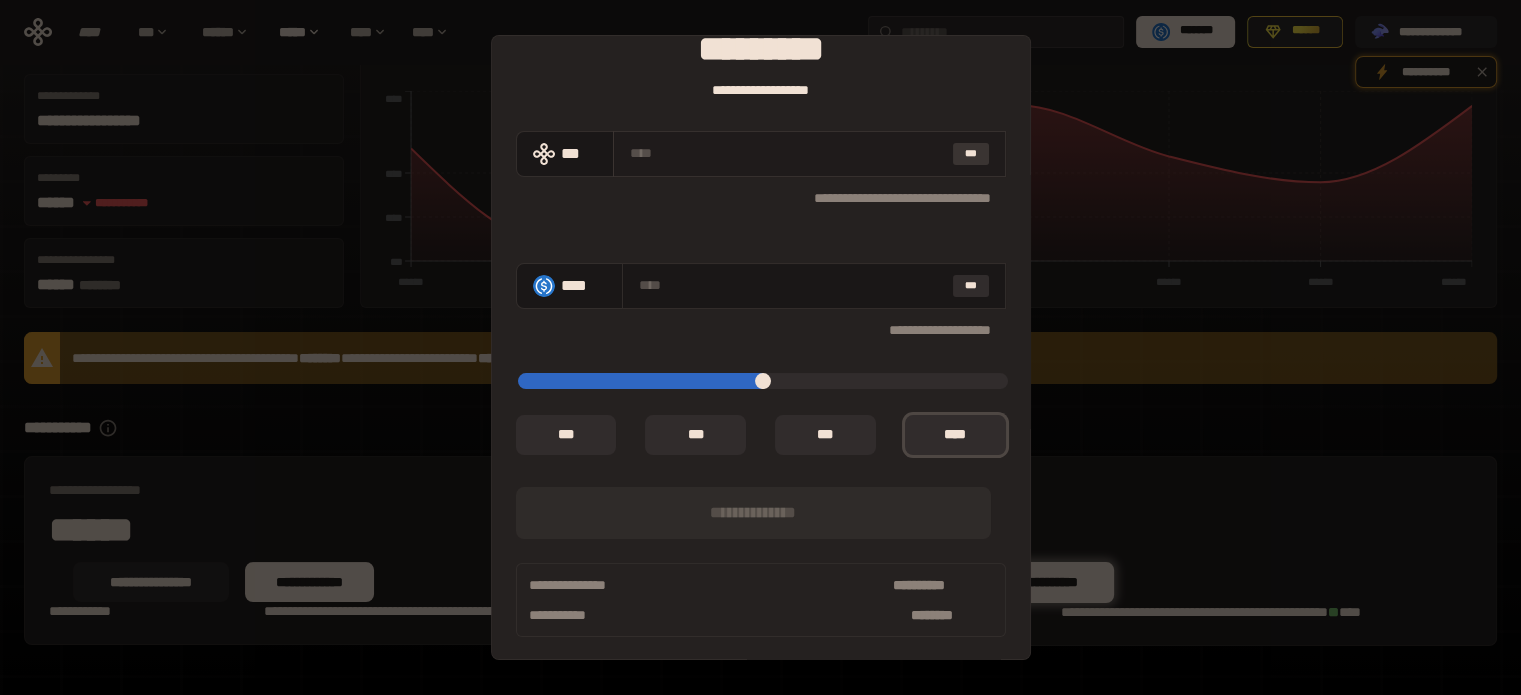 click on "***" at bounding box center (971, 154) 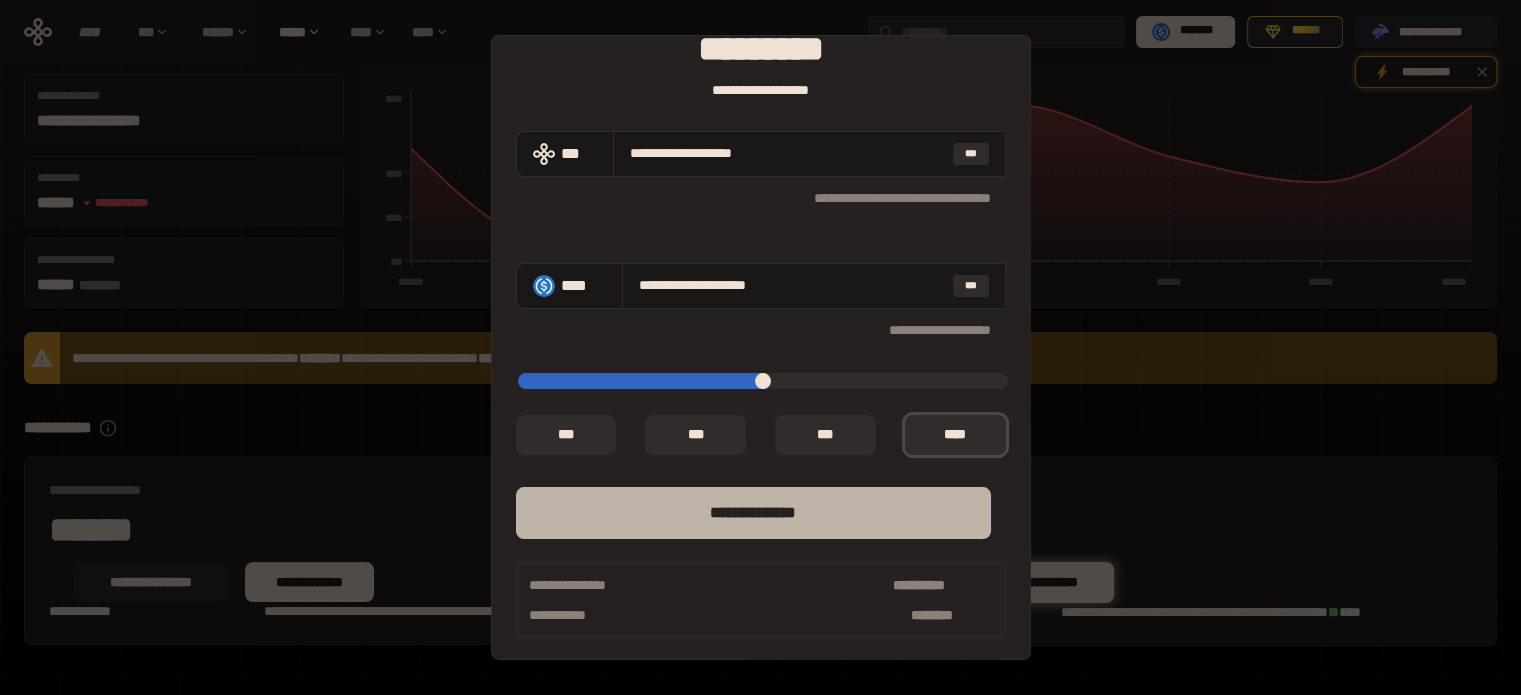 click on "**** *********" at bounding box center [753, 513] 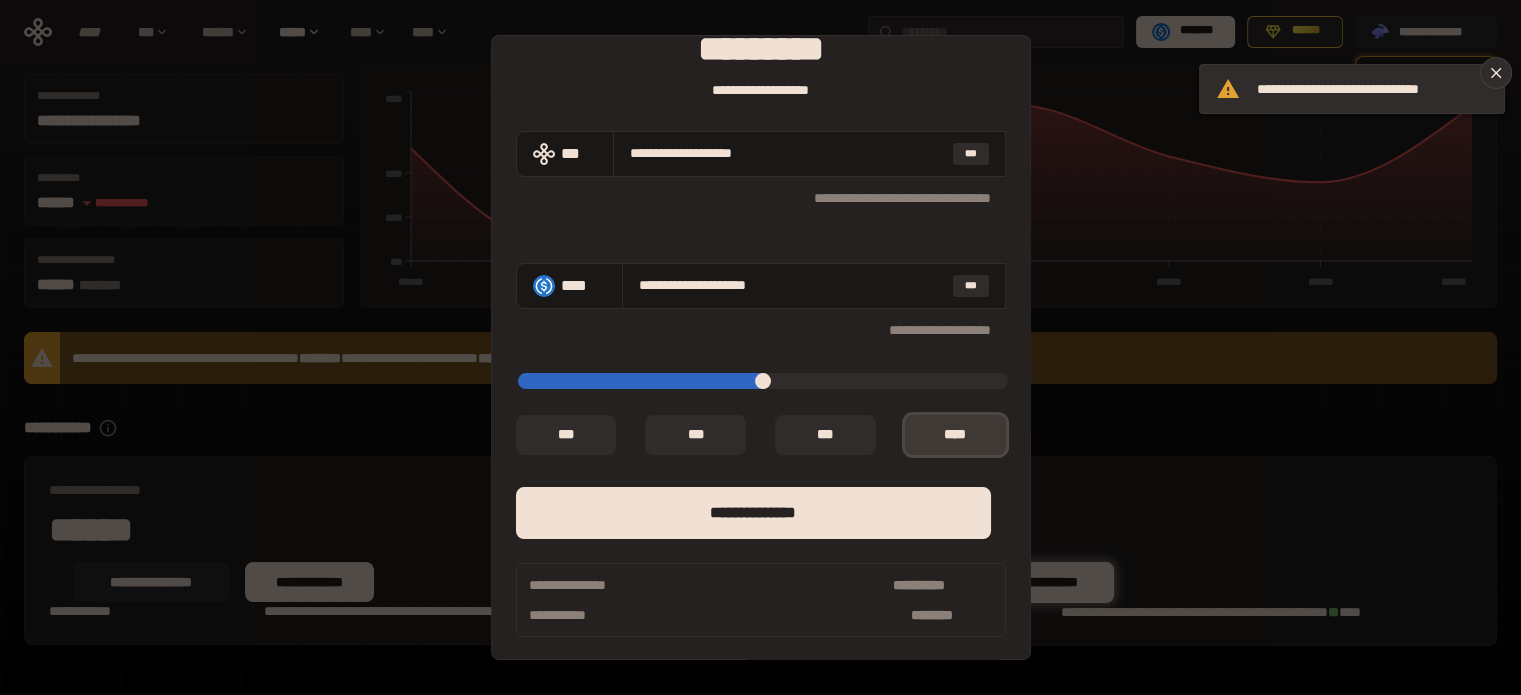 click on "*** *" at bounding box center (955, 435) 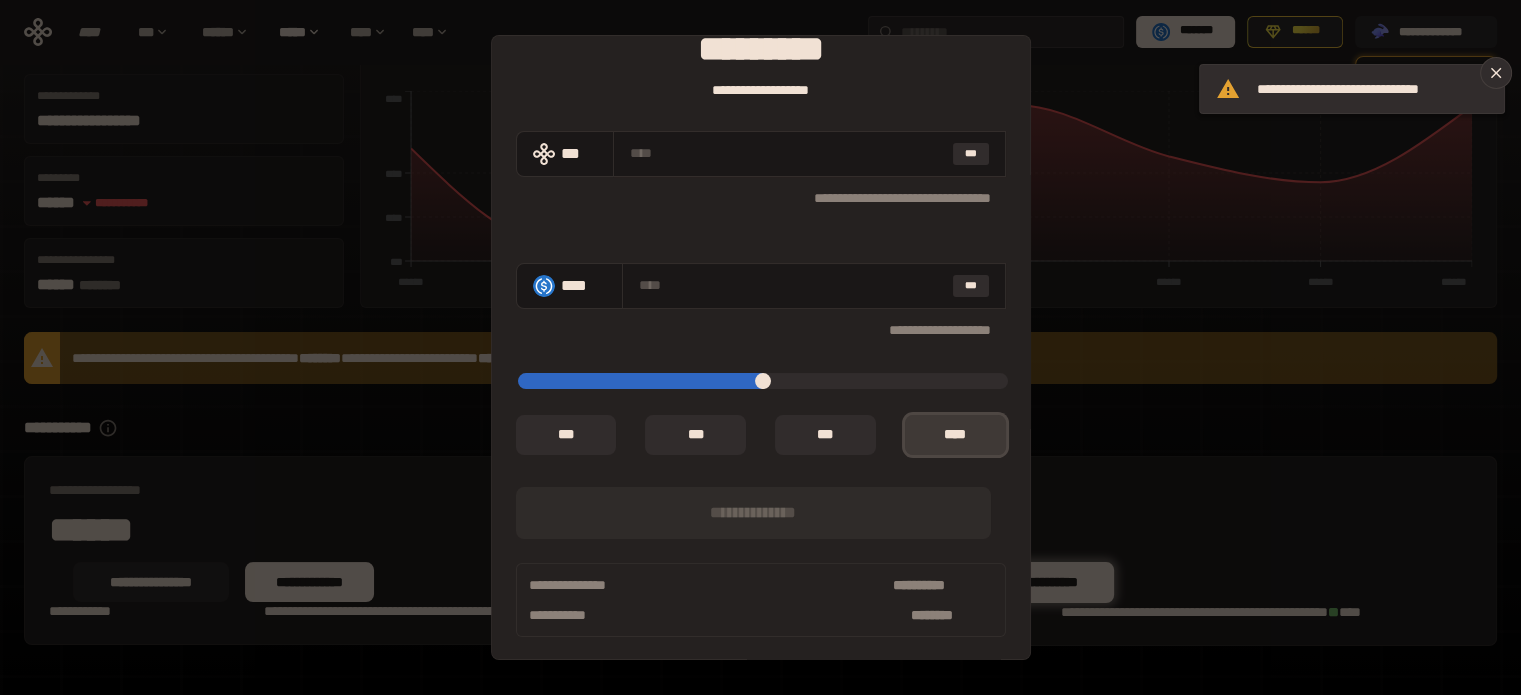 click on "*** *" at bounding box center (955, 435) 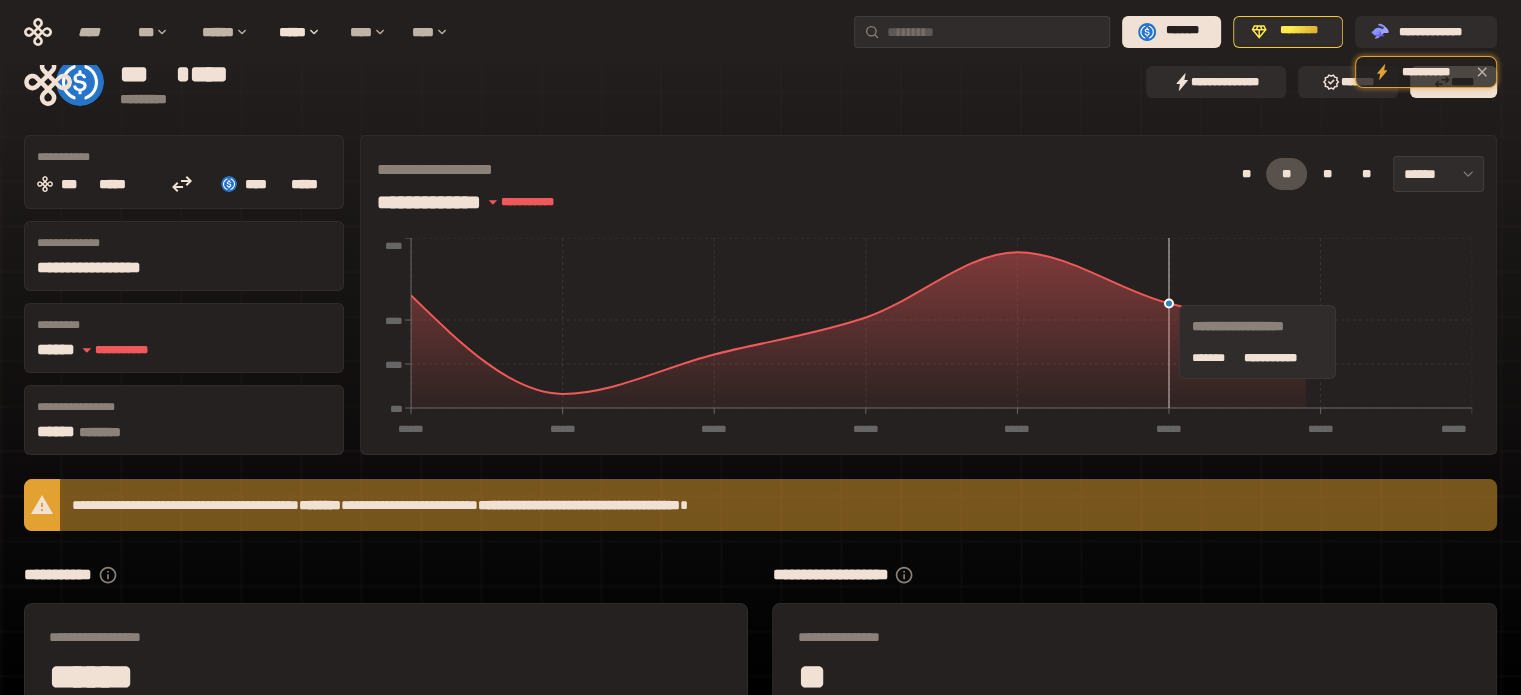 scroll, scrollTop: 199, scrollLeft: 0, axis: vertical 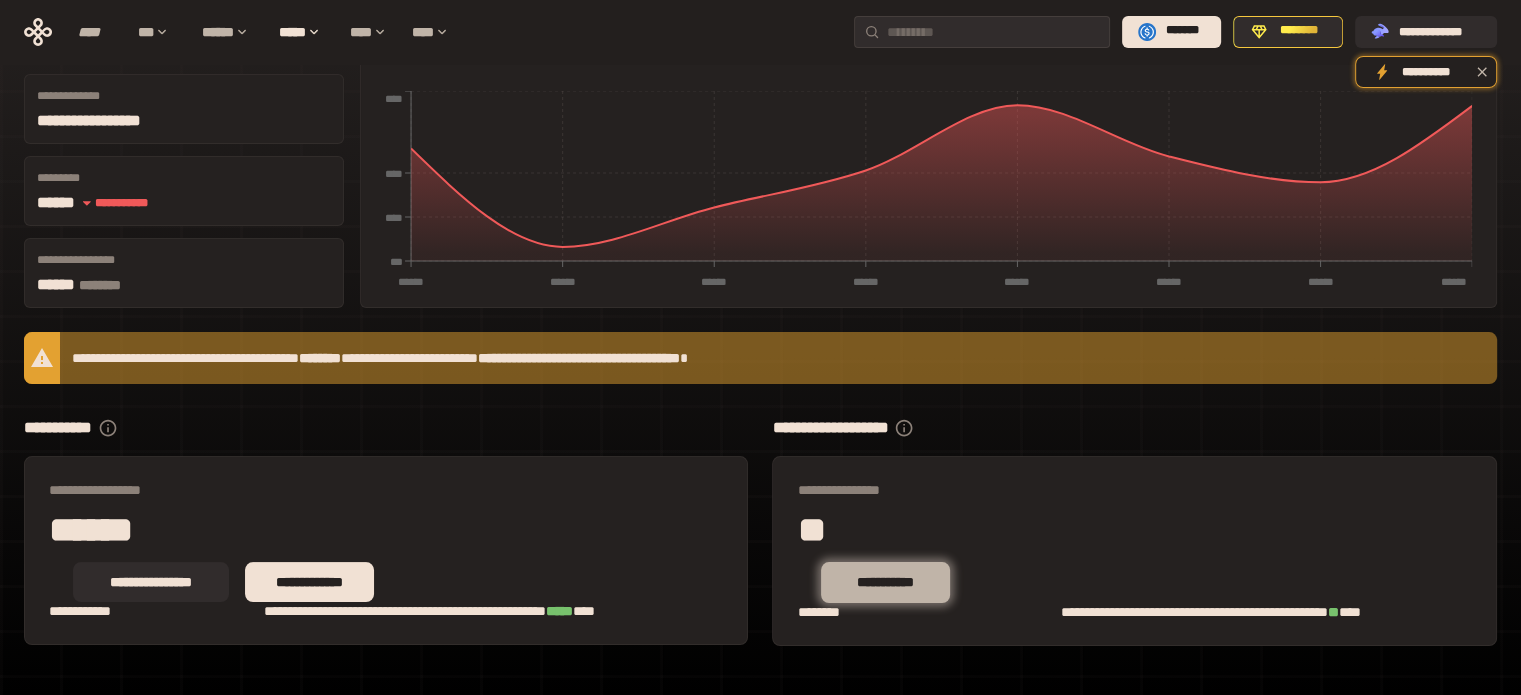 click on "**********" at bounding box center [885, 582] 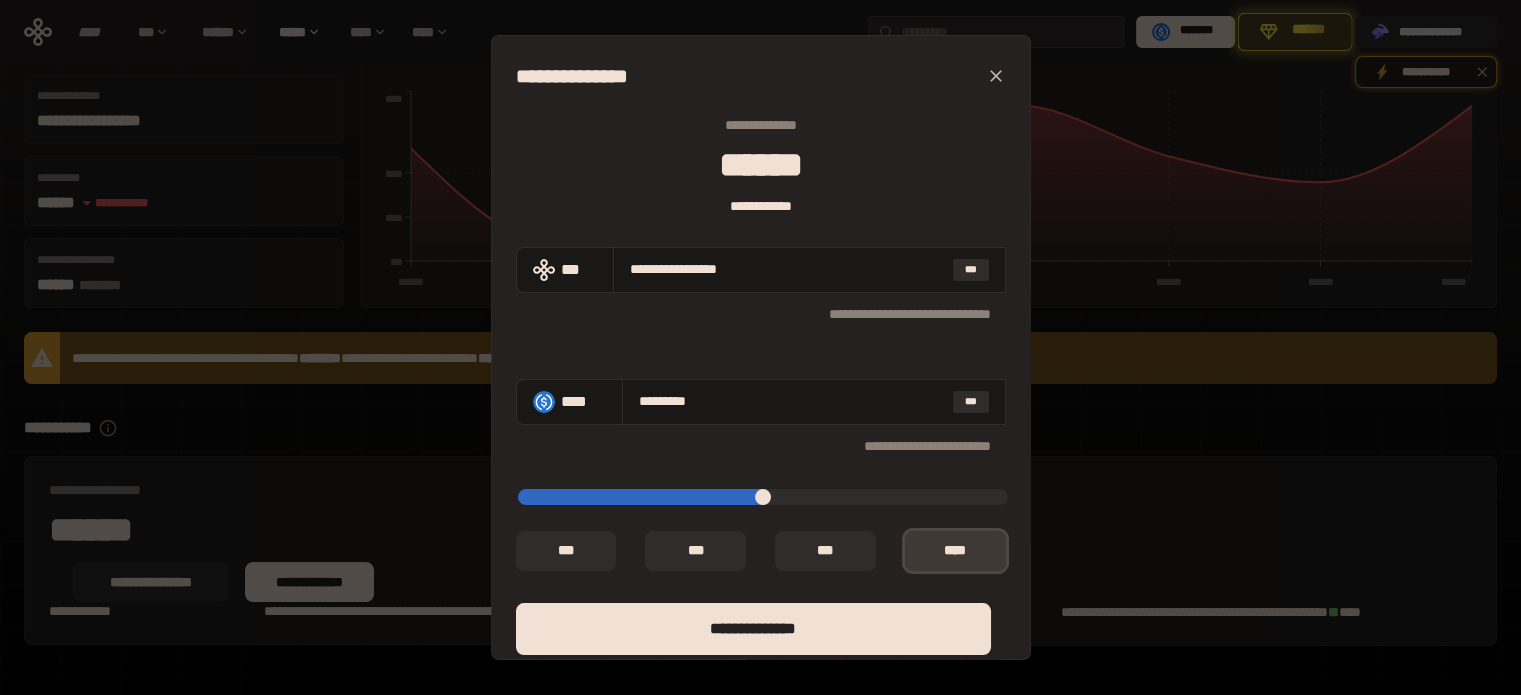 click on "*** *" at bounding box center (955, 551) 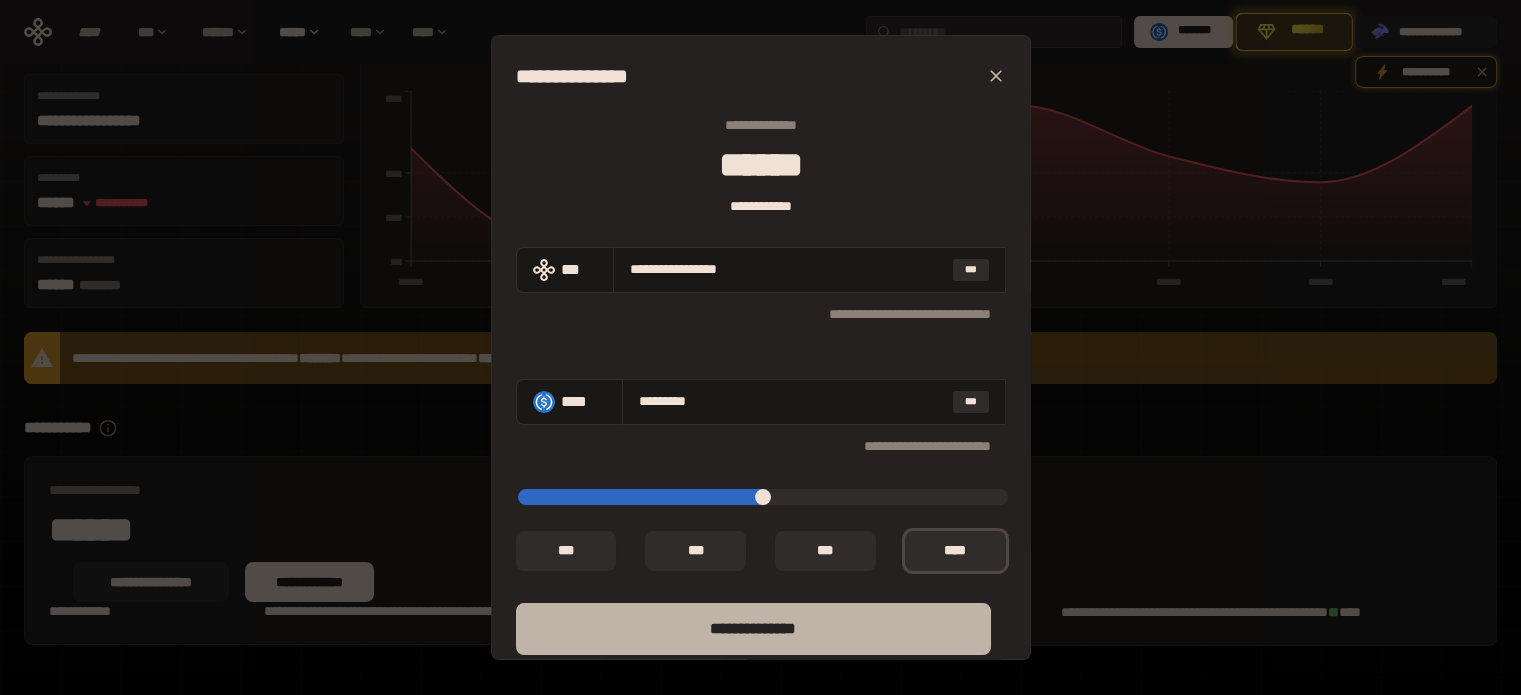click on "**** *********" at bounding box center (753, 629) 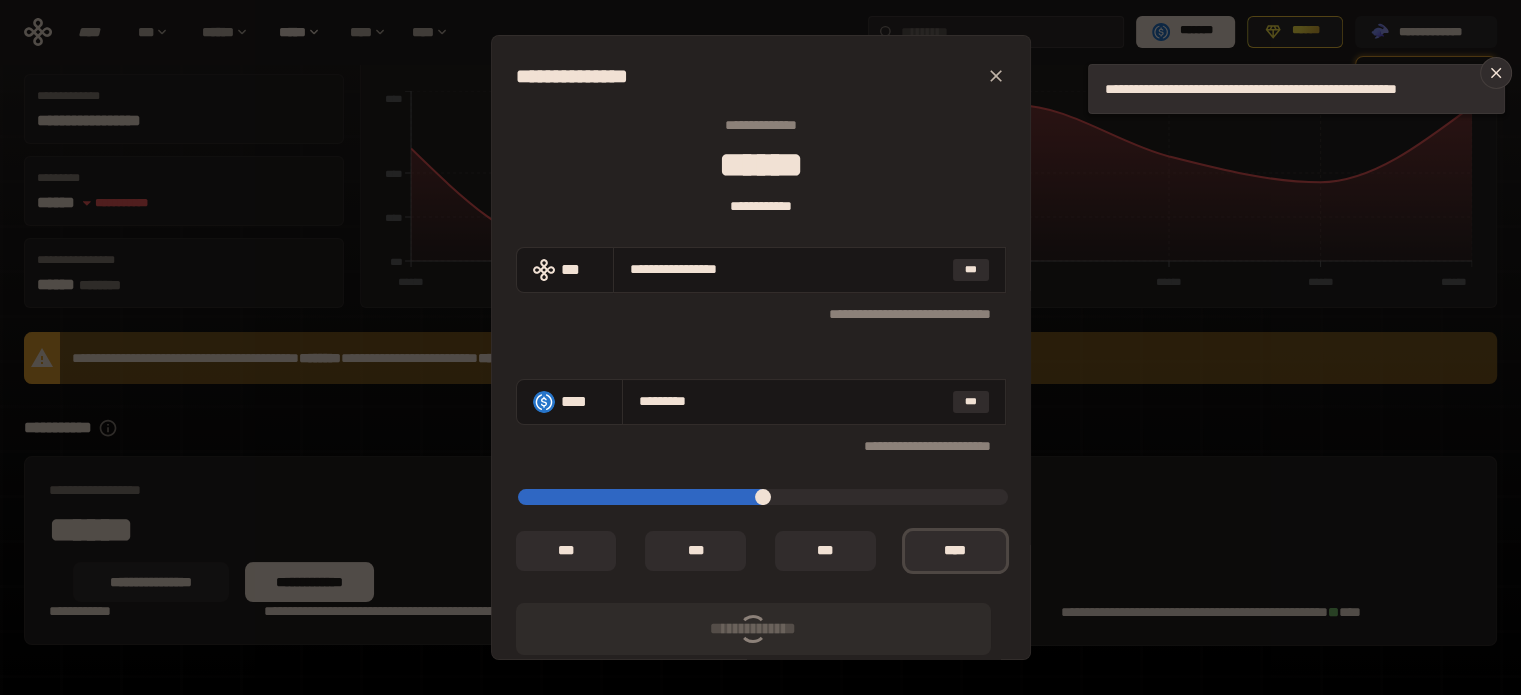 type on "*" 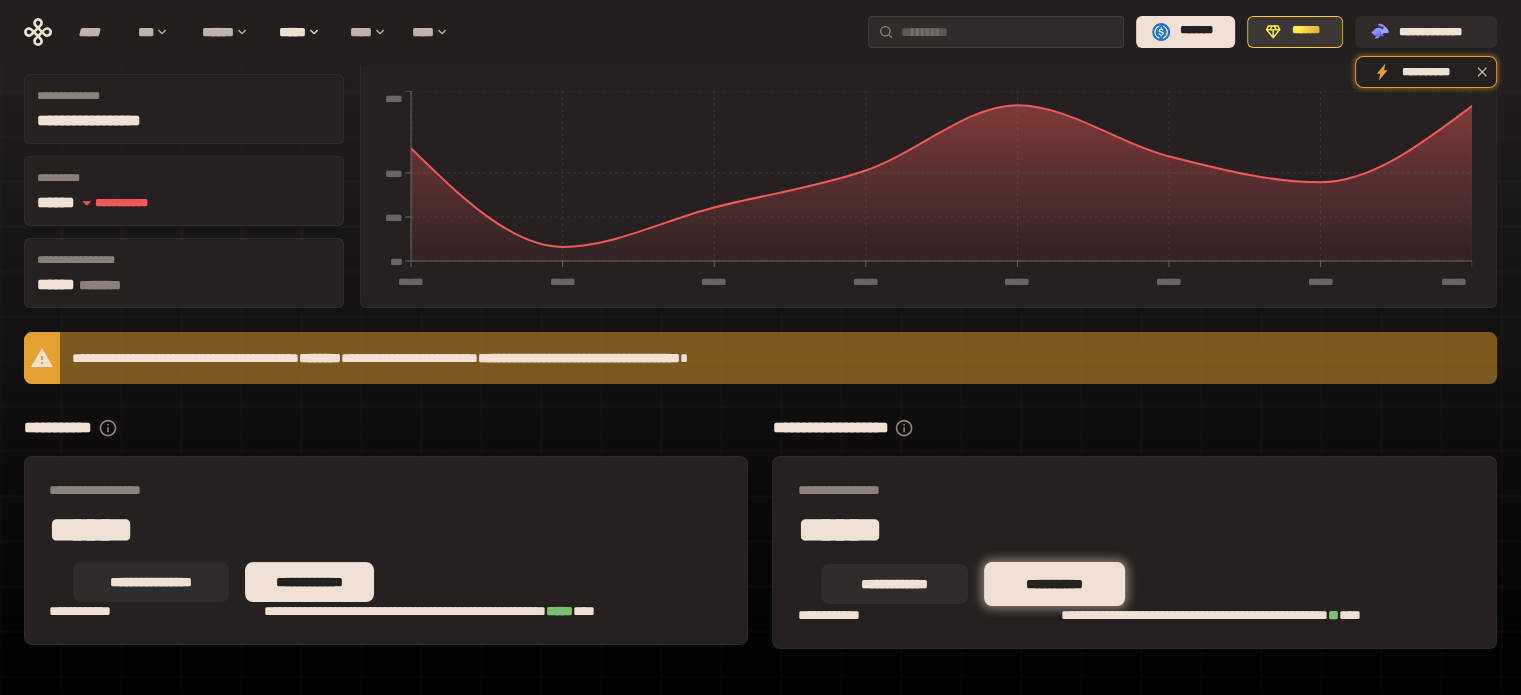 click on "******" at bounding box center (1295, 32) 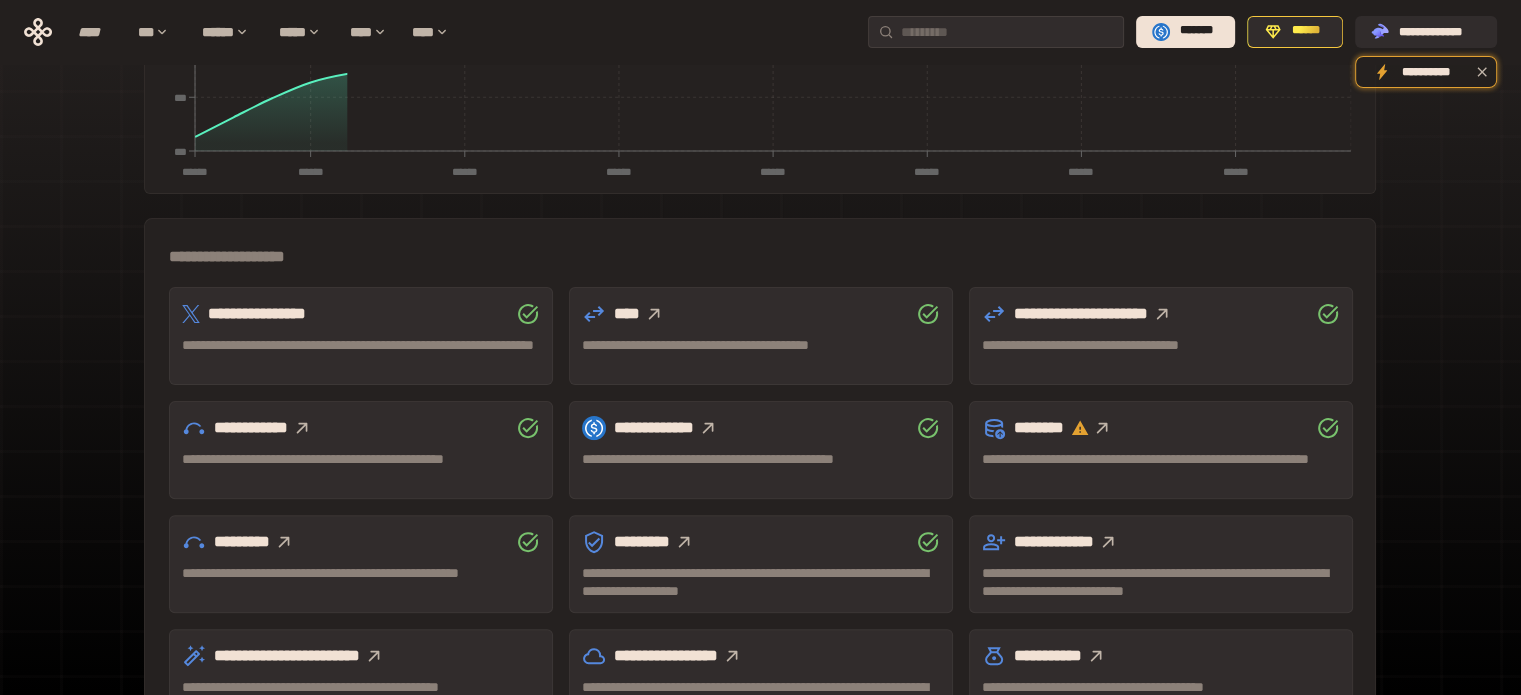 scroll, scrollTop: 532, scrollLeft: 0, axis: vertical 